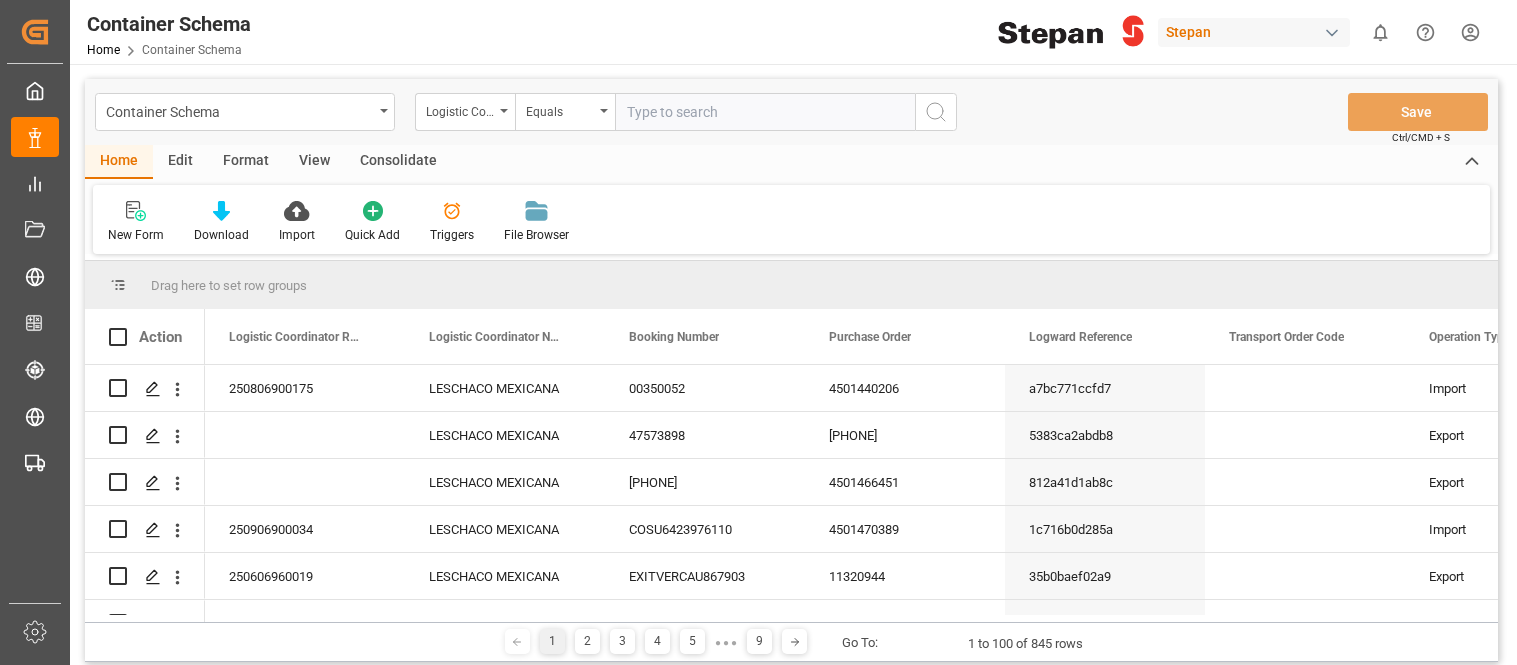 scroll, scrollTop: 0, scrollLeft: 0, axis: both 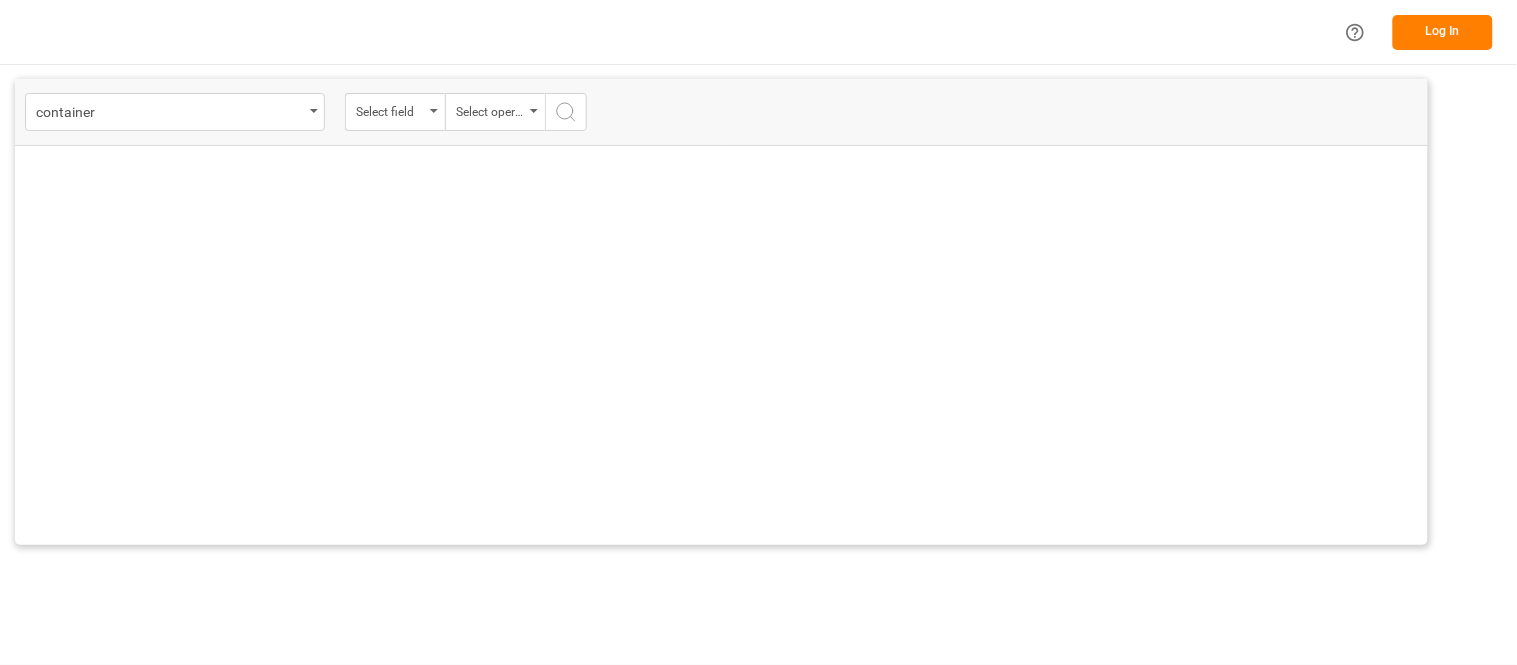 click on "Log In" at bounding box center (758, 32) 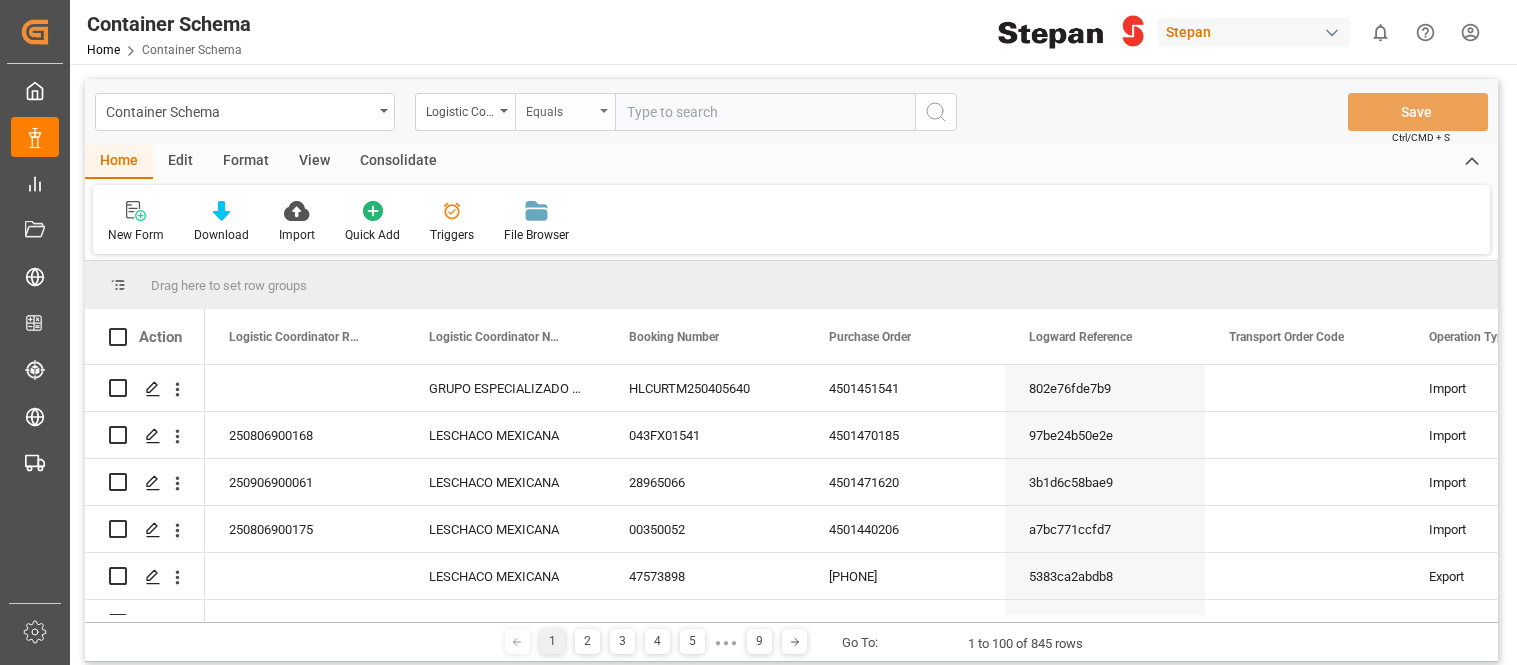 scroll, scrollTop: 0, scrollLeft: 0, axis: both 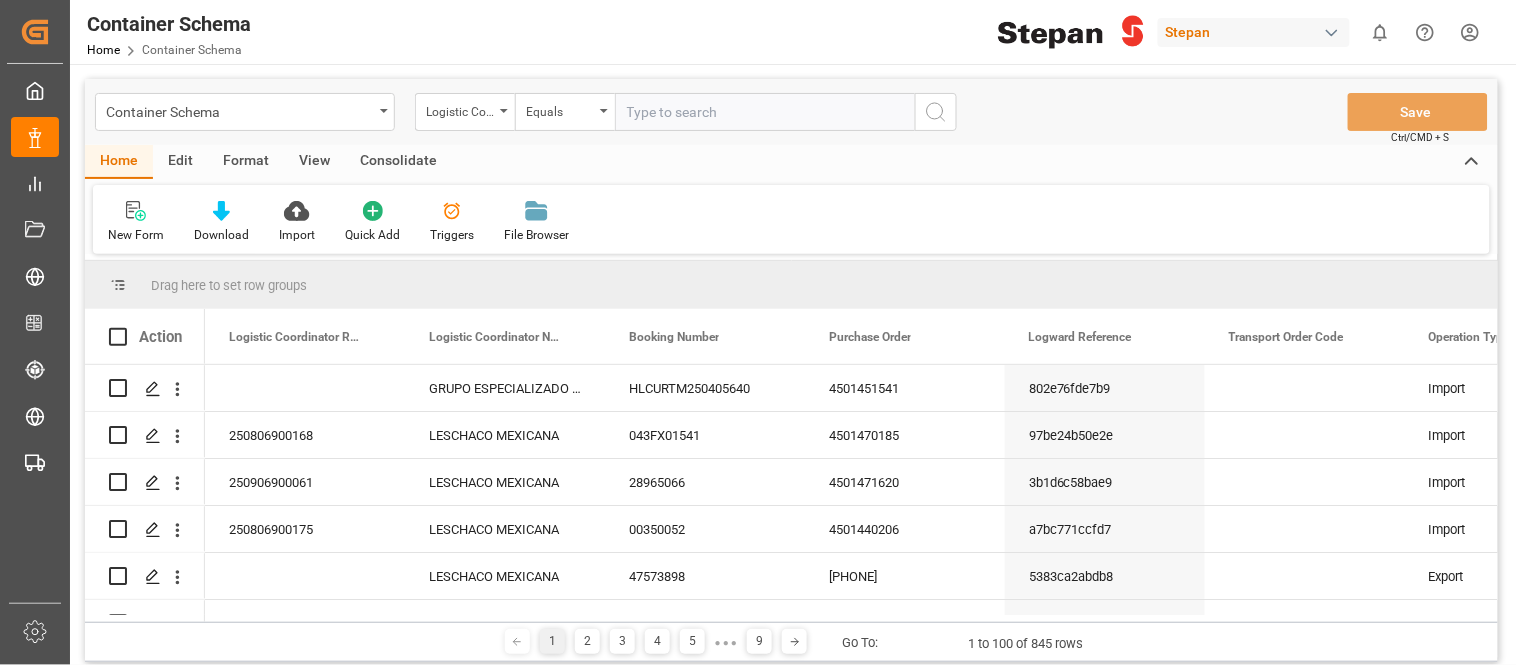 click on "Stepan" at bounding box center [1254, 32] 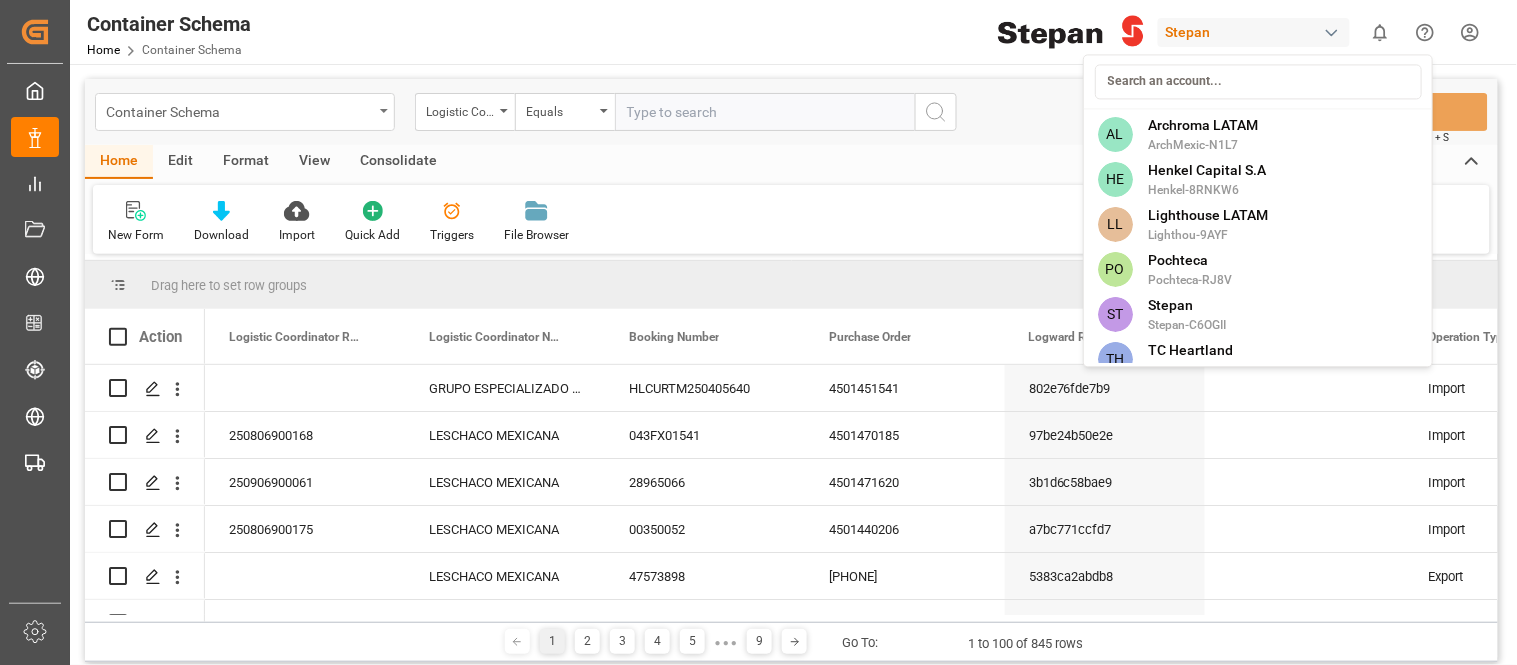 click on "Created by potrace 1.15, written by Peter Selinger 2001-2017 Created by potrace 1.15, written by Peter Selinger 2001-2017 My Cockpit My Cockpit Data Management Data Management My Reports My Reports Document Management Document Management Risk Management Risk Management CO2e Calculator CO2e Calculator Tracking Tracking All Carriers All Carriers Freight Forwarder Freight Forwarder Sidebar Settings Back to main menu Container Schema Home Container Schema Stepan 0 Notifications Only show unread All Mark all categories read No notifications Container Schema Logistic Coordinator Reference Number Equals Save Ctrl/CMD + S Home Edit Format View Consolidate New Form Download Import Quick Add Triggers File Browser
Drag here to set row groups Drag here to set column labels
Action
Yes" at bounding box center [758, 332] 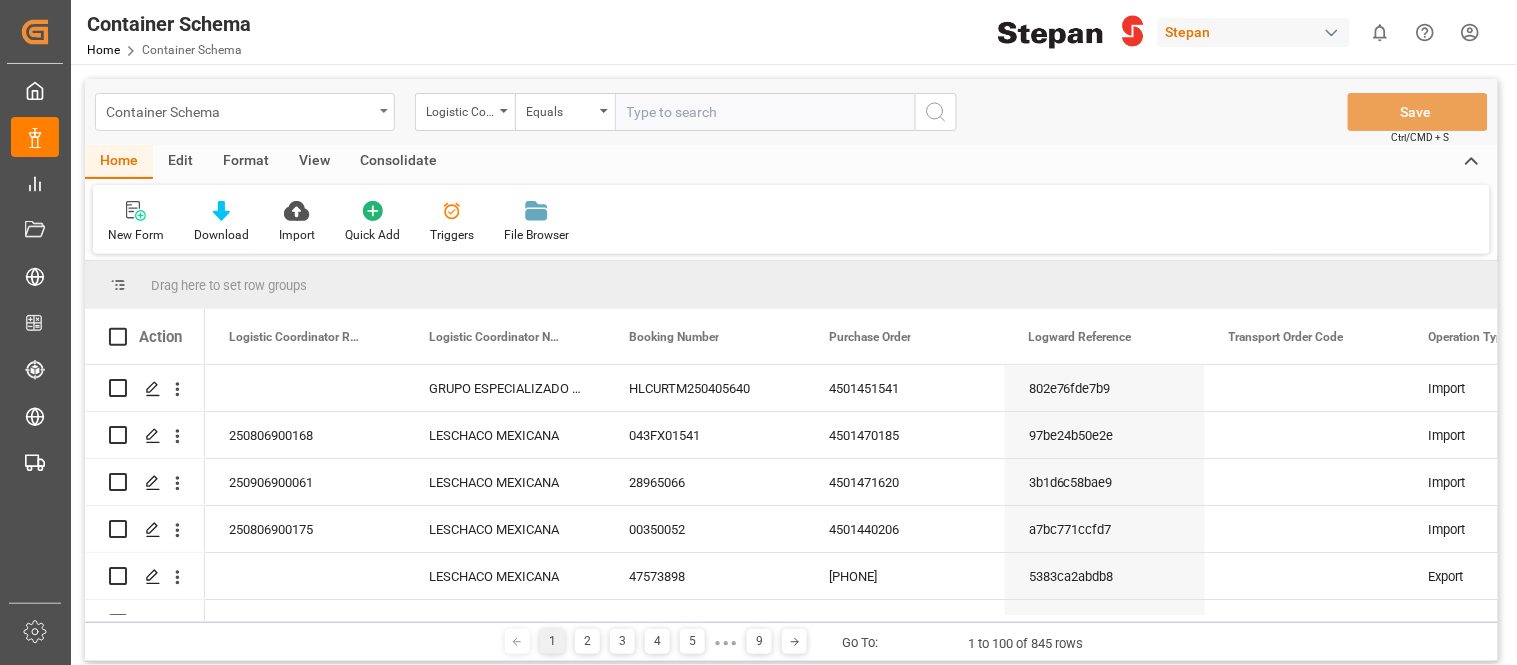 click on "Container Schema" at bounding box center (239, 110) 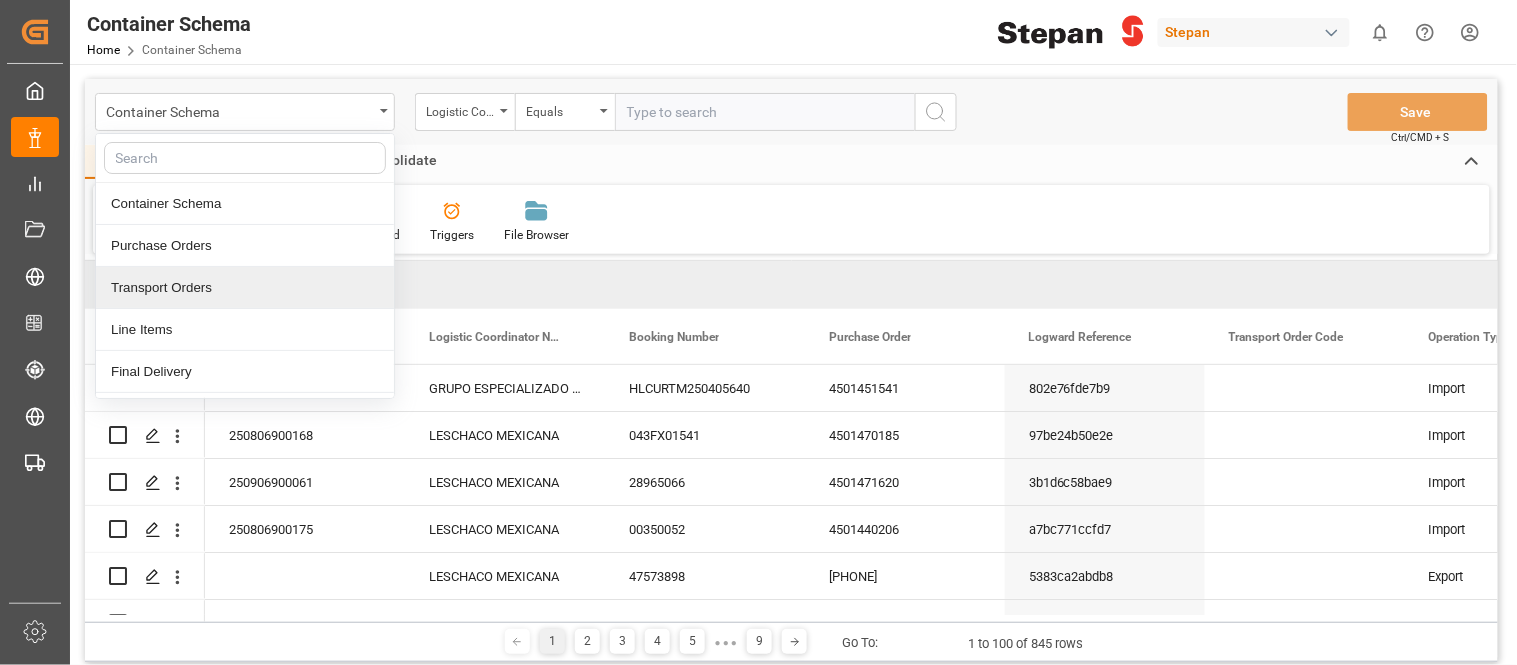click on "Transport Orders" at bounding box center (245, 288) 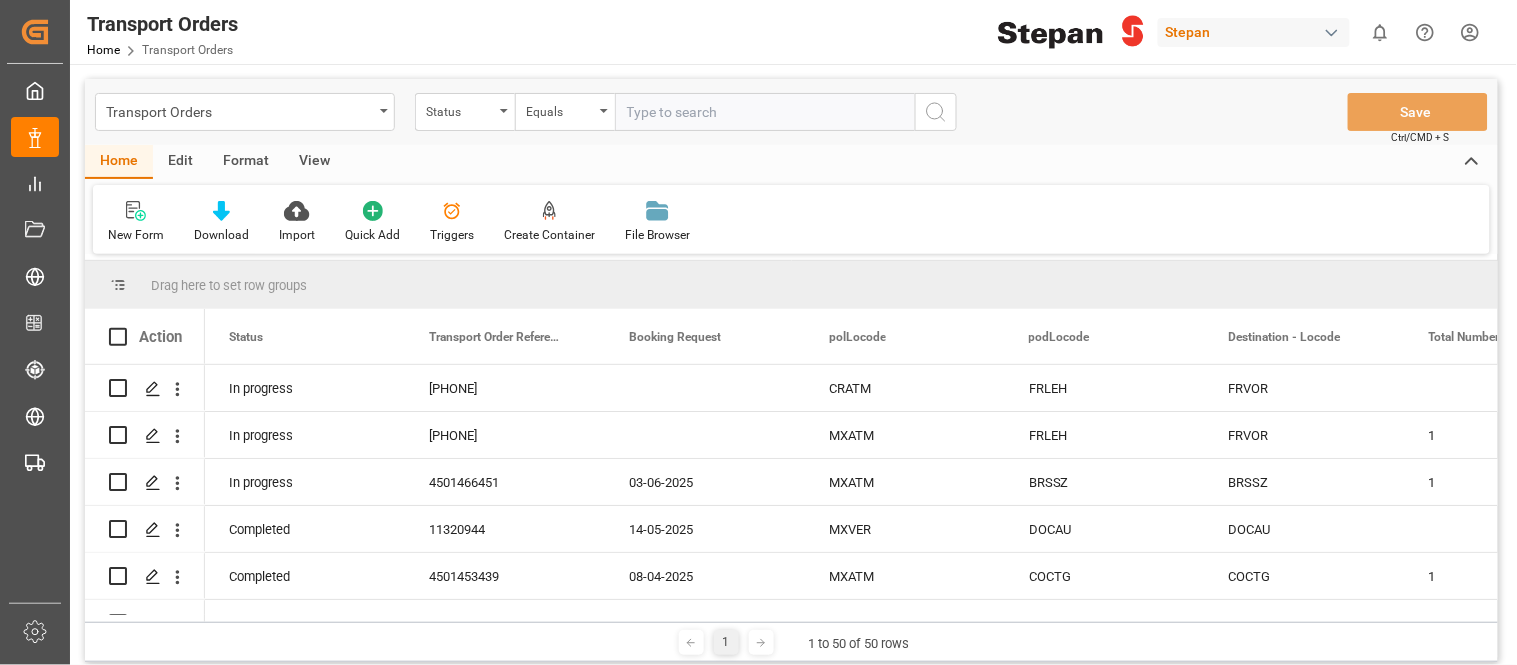 click on "Edit" at bounding box center (180, 162) 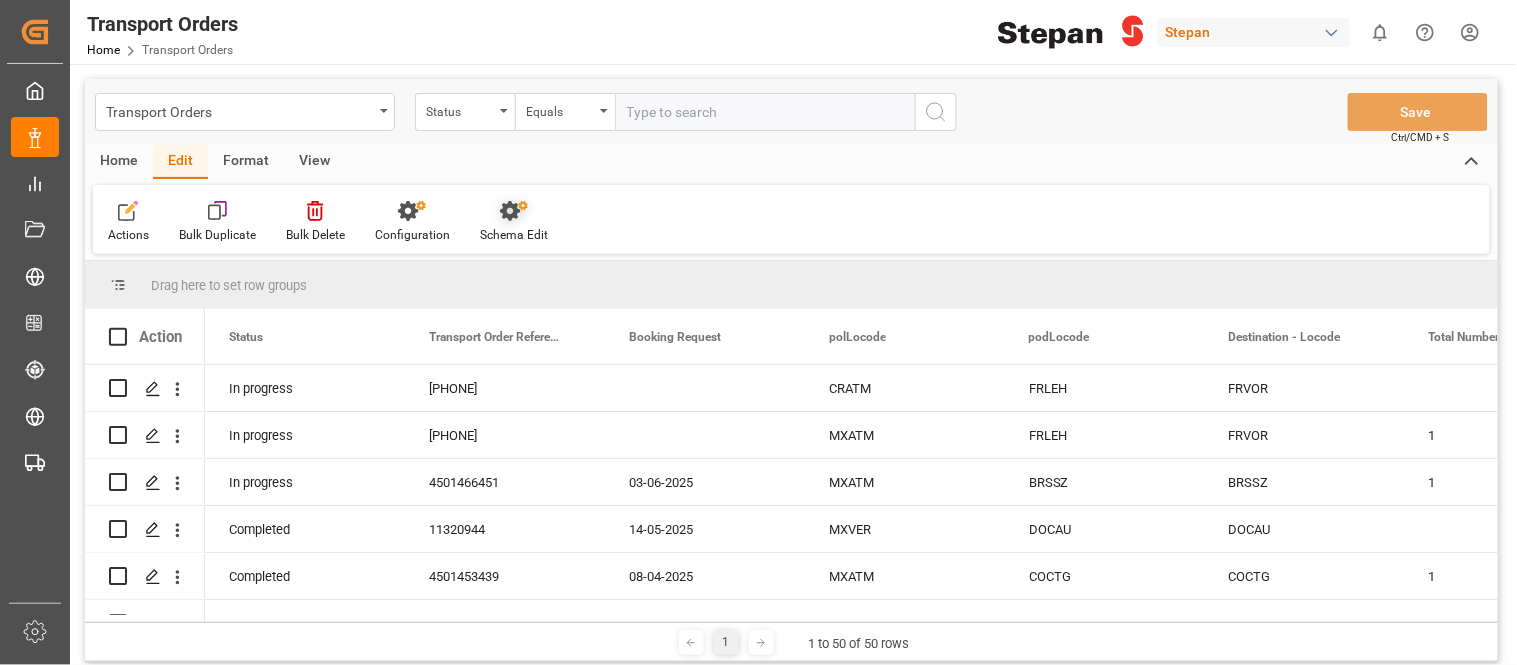click on "Schema Edit" at bounding box center [514, 235] 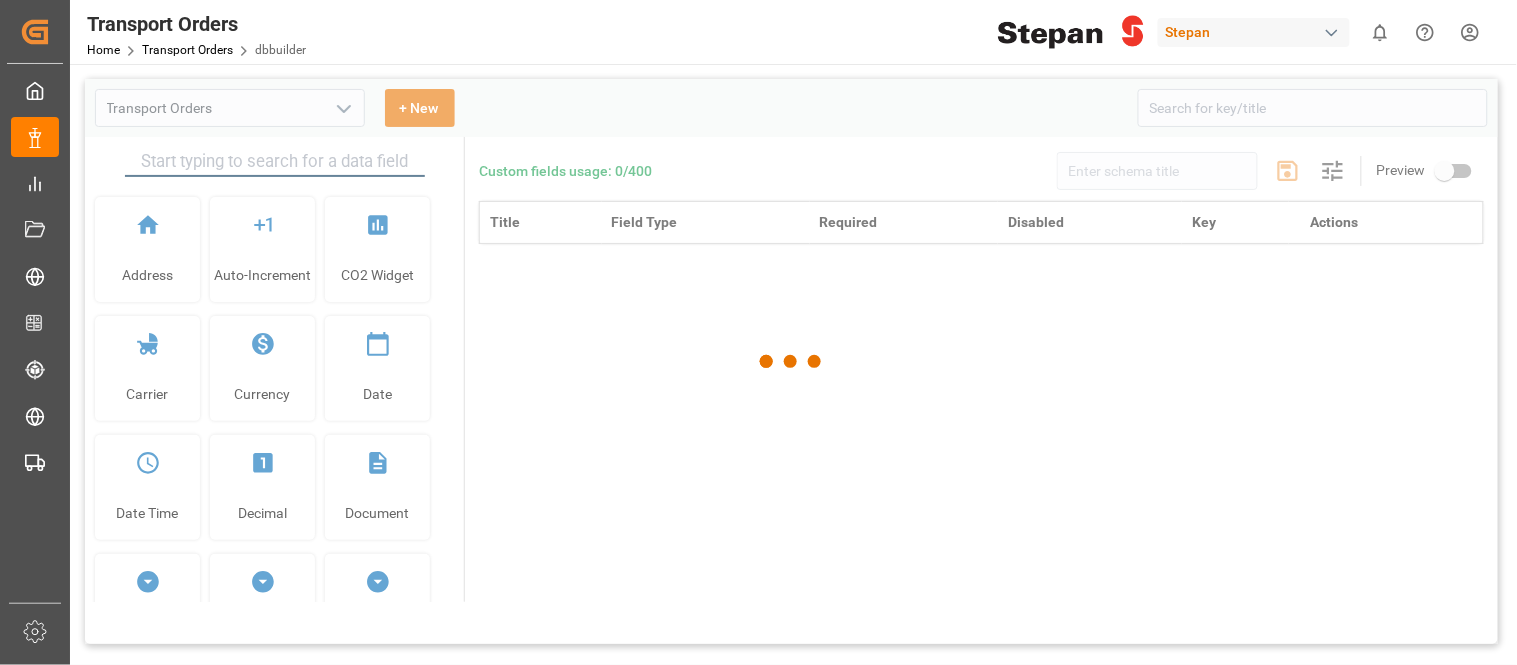 type on "Transport Orders" 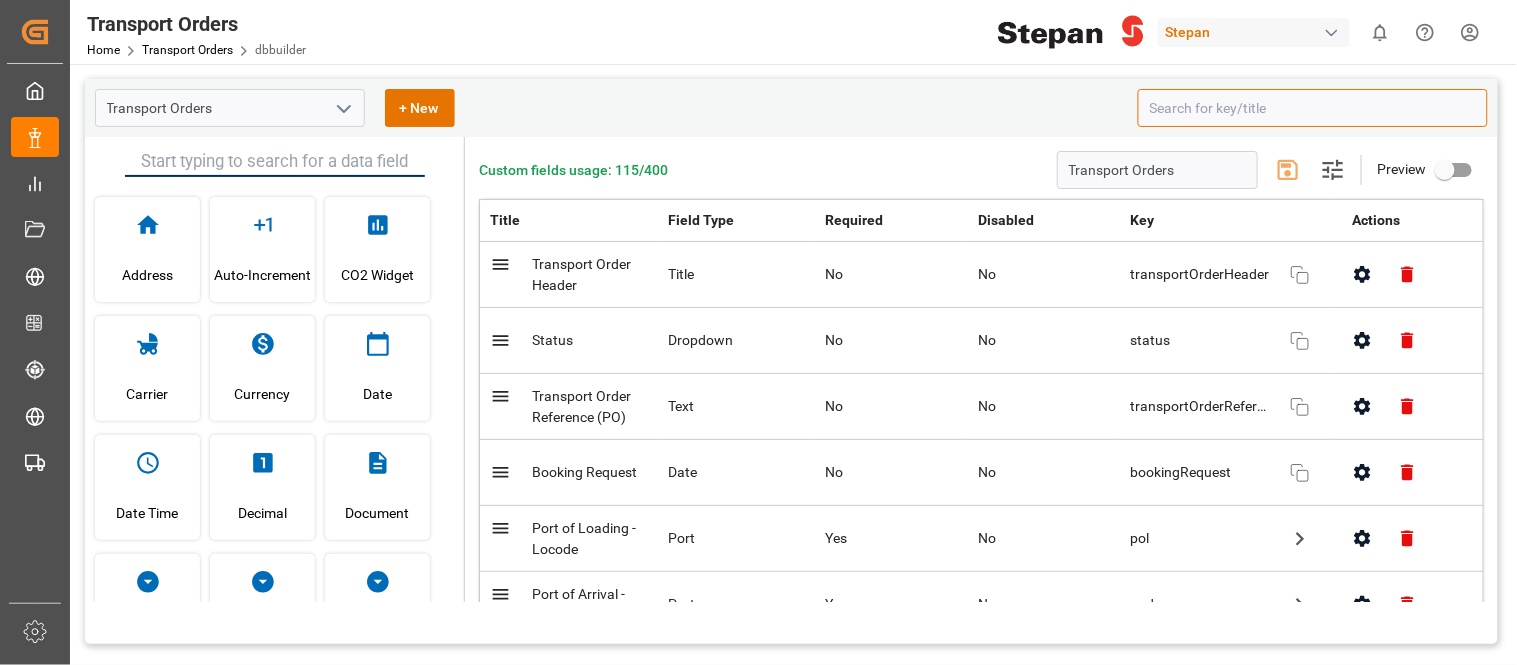 click at bounding box center (1313, 108) 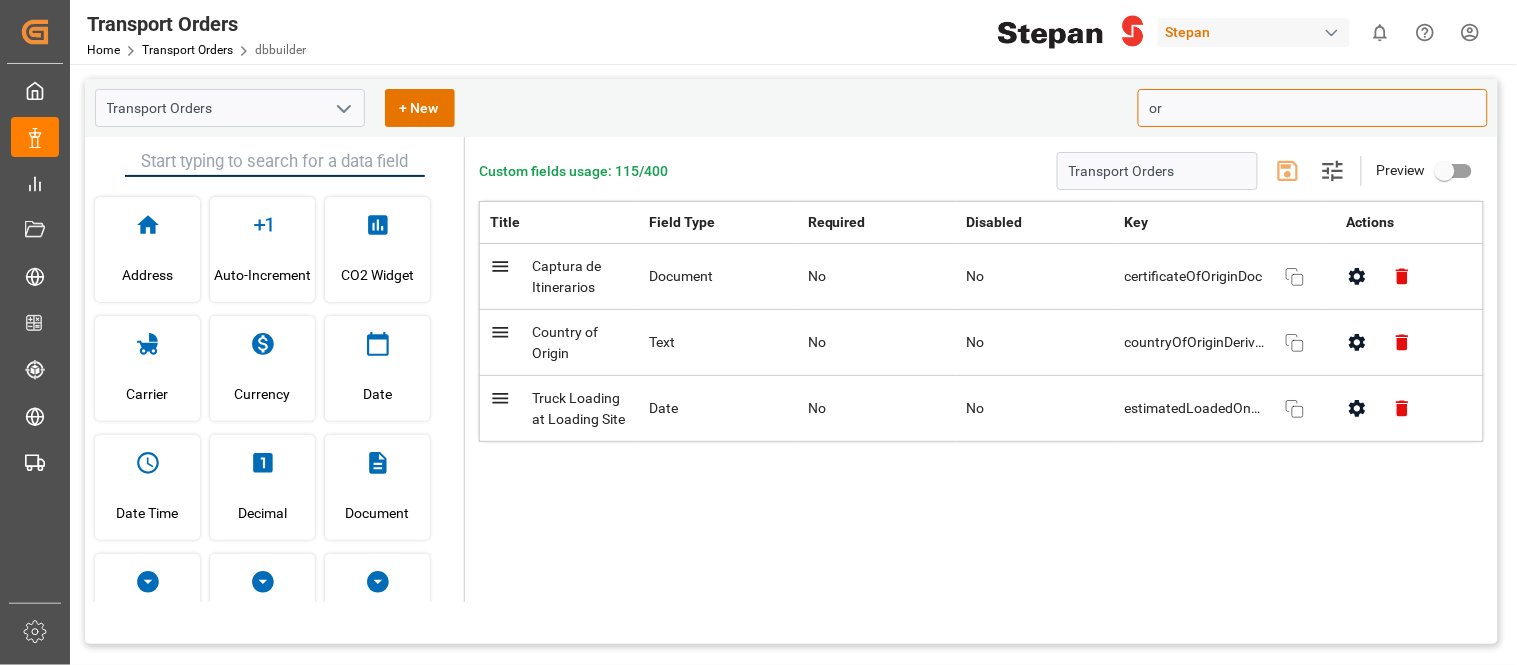 type on "o" 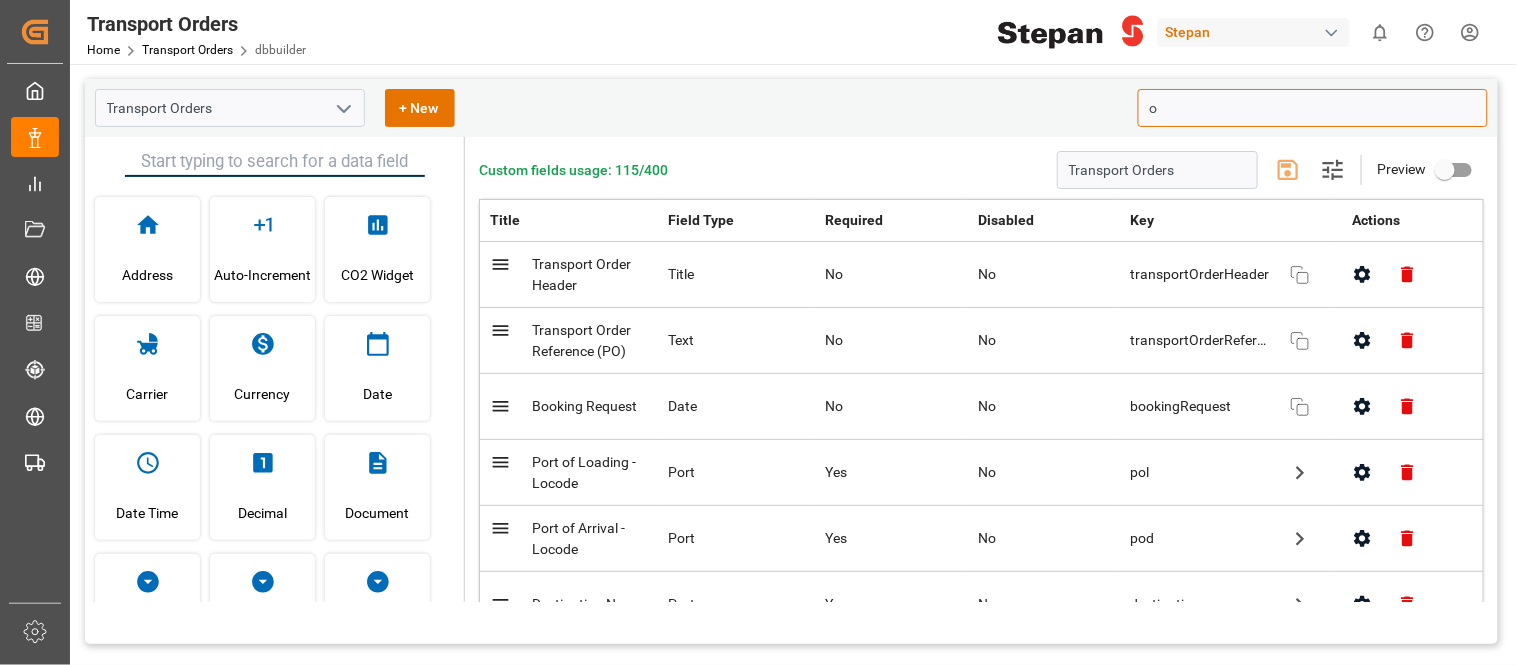 type 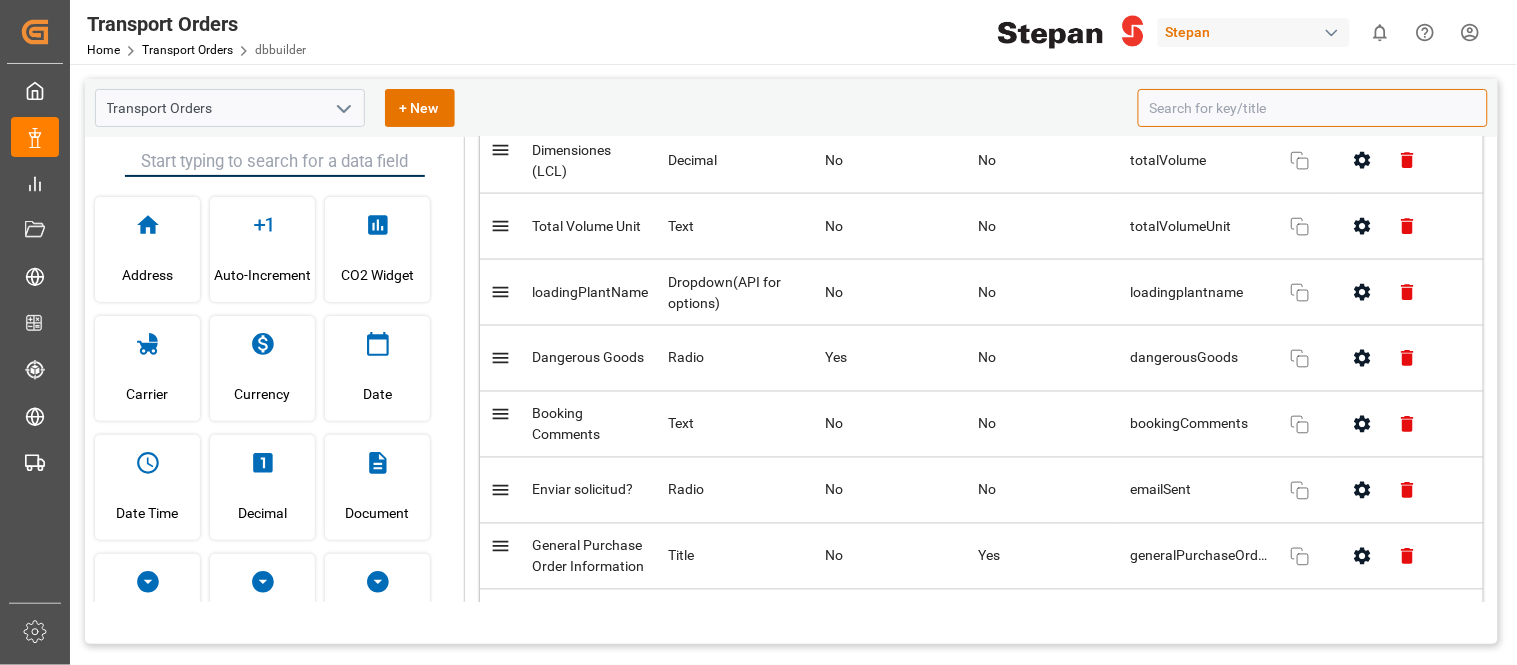 scroll, scrollTop: 777, scrollLeft: 0, axis: vertical 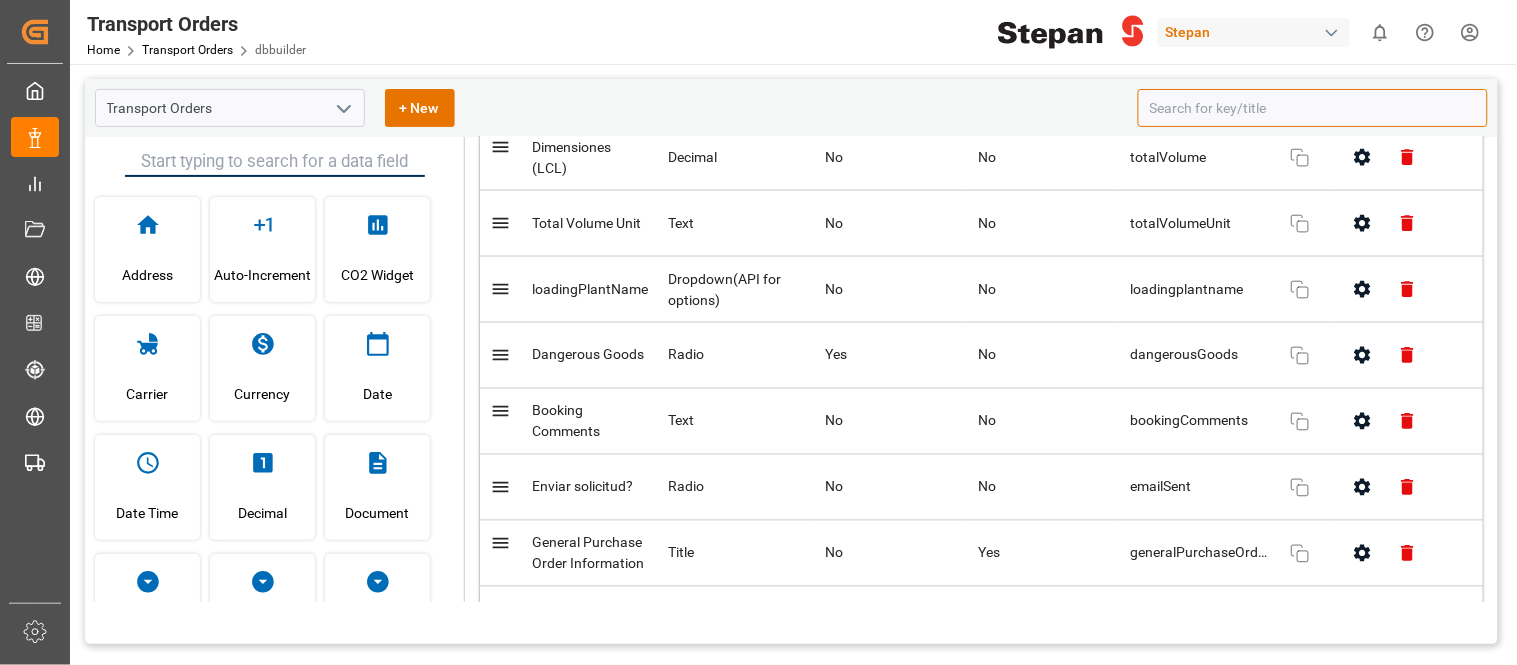 click on "Stepan" at bounding box center [1254, 32] 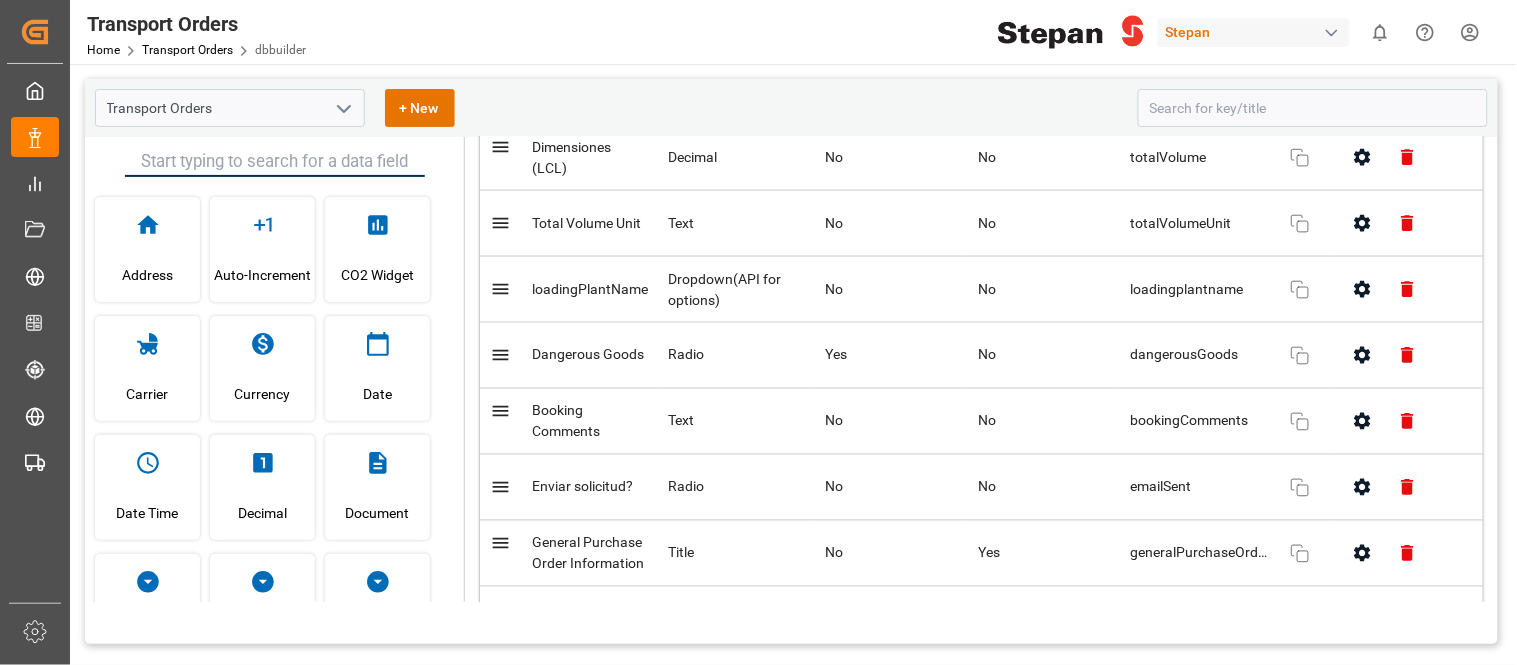 click on "Created by potrace 1.15, written by Peter Selinger 2001-2017 Created by potrace 1.15, written by Peter Selinger 2001-2017 My Cockpit My Cockpit Data Management Data Management My Reports My Reports Document Management Document Management Risk Management Risk Management CO2e Calculator CO2e Calculator Tracking Tracking All Carriers All Carriers Freight Forwarder Freight Forwarder Sidebar Settings Back to main menu Transport Orders Home Transport Orders dbbuilder Stepan 0 Notifications Only show unread All Mark all categories read No notifications Transport Orders + New Address Auto-Increment CO2 Widget Carrier Currency Date Date Time Decimal Document Dropdown(API for options) Dropdown(Fixed options) Dropdown(Type for options) Integer List Lookup Multi Select Multi Select(API for options) Port Progress Bar Radio Rates Widget String Text Text Area Title Toggle Vertical Space Vessel Custom fields usage: 115/400 Transport Orders Settings Preview Title Field Type Required Disabled Key Actions Transport Order Header" at bounding box center (758, 332) 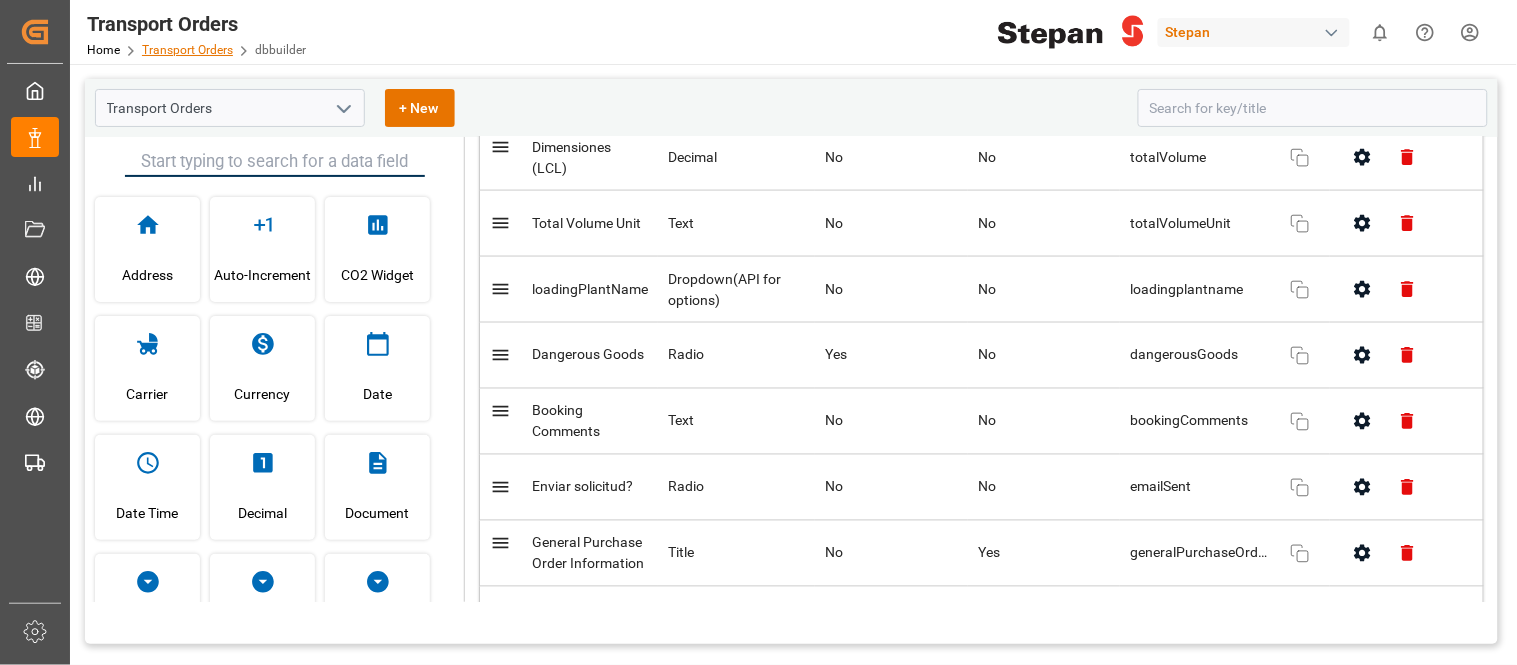 click on "Transport Orders" at bounding box center (187, 50) 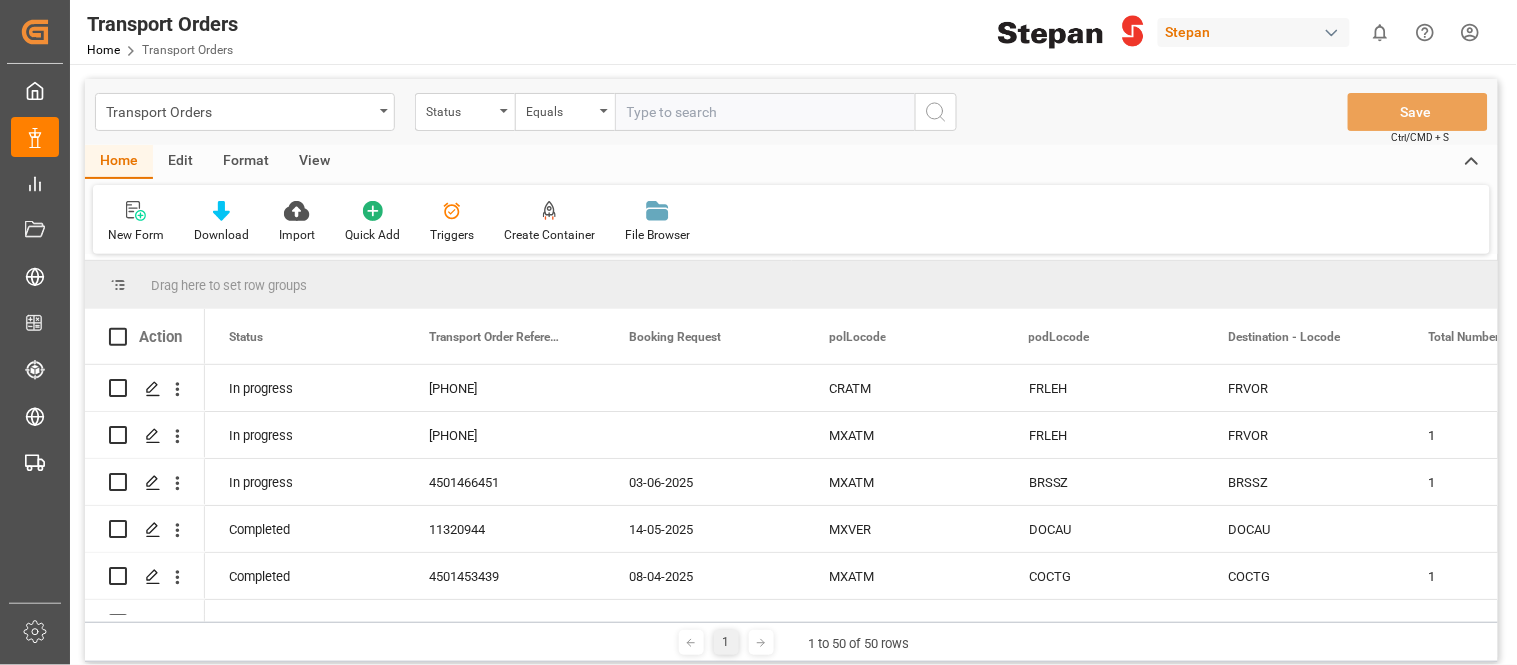 click on "Stepan" at bounding box center [1254, 32] 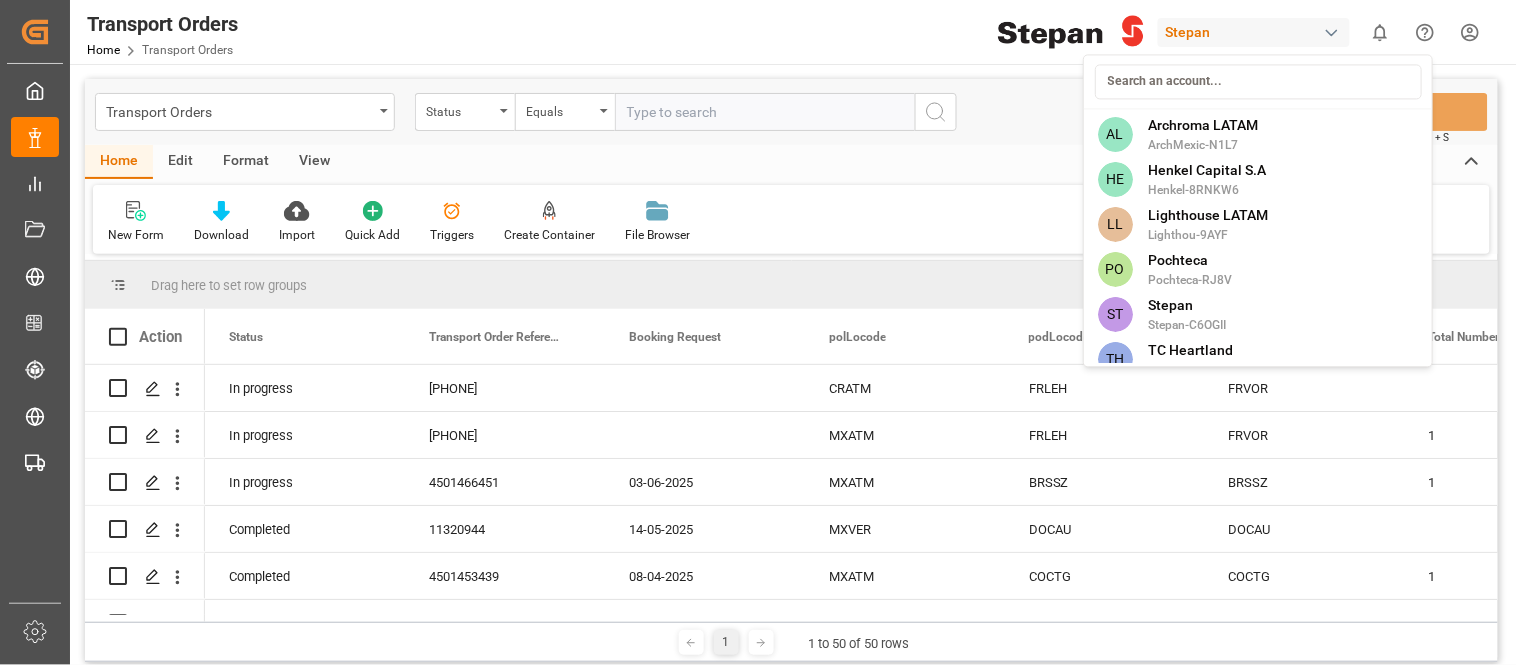 click on "Created by potrace 1.15, written by Peter Selinger 2001-2017 Created by potrace 1.15, written by Peter Selinger 2001-2017 My Cockpit My Cockpit Data Management Data Management My Reports My Reports Document Management Document Management Risk Management Risk Management CO2e Calculator CO2e Calculator Tracking Tracking All Carriers All Carriers Freight Forwarder Freight Forwarder Sidebar Settings Back to main menu Transport Orders Home Transport Orders Stepan 0 Notifications Only show unread All Mark all categories read No notifications Transport Orders Status Equals Save Ctrl/CMD + S Home Edit Format View New Form Download Import Quick Add Triggers Create Container Create a container manually  File Browser
Drag here to set row groups Drag here to set column labels
Action" at bounding box center [758, 332] 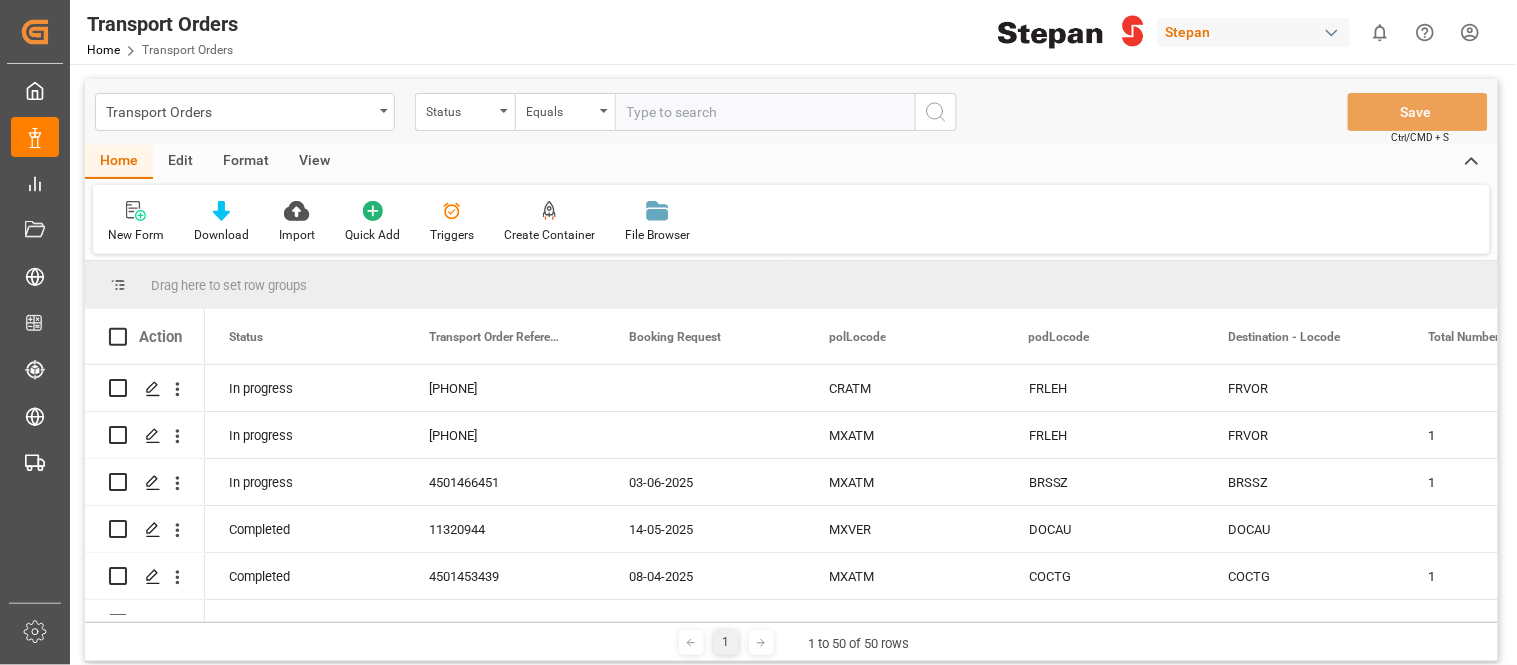 click on "Stepan" at bounding box center (1254, 32) 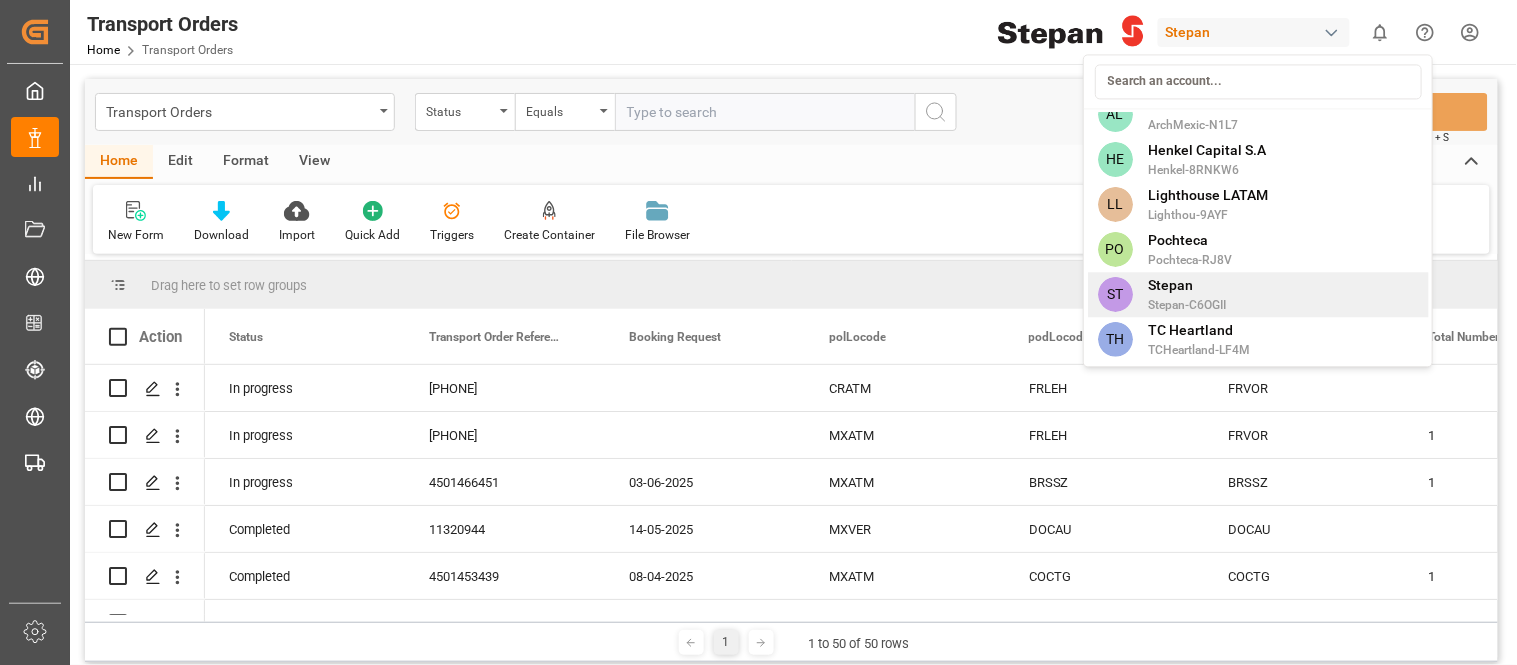 scroll, scrollTop: 0, scrollLeft: 0, axis: both 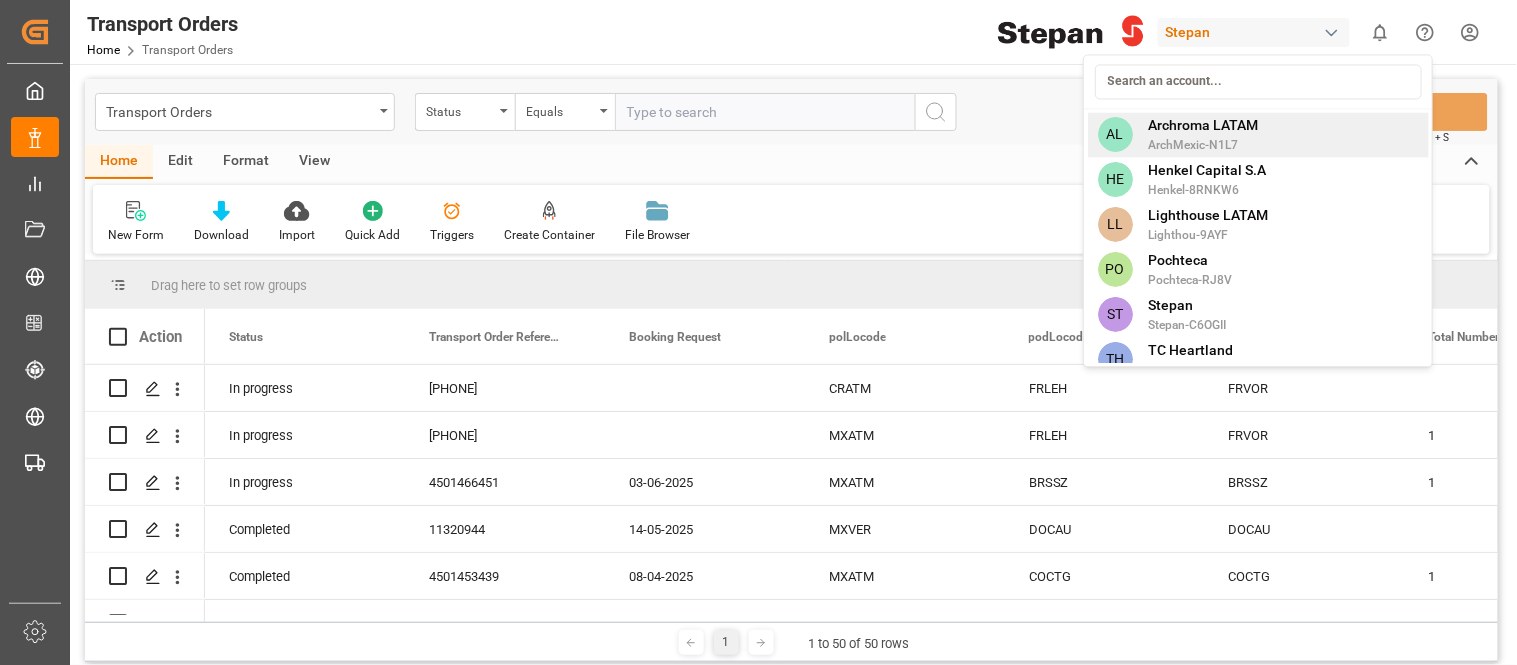 click on "AL Archroma LATAM   ArchMexic-N1L7" at bounding box center [1258, 134] 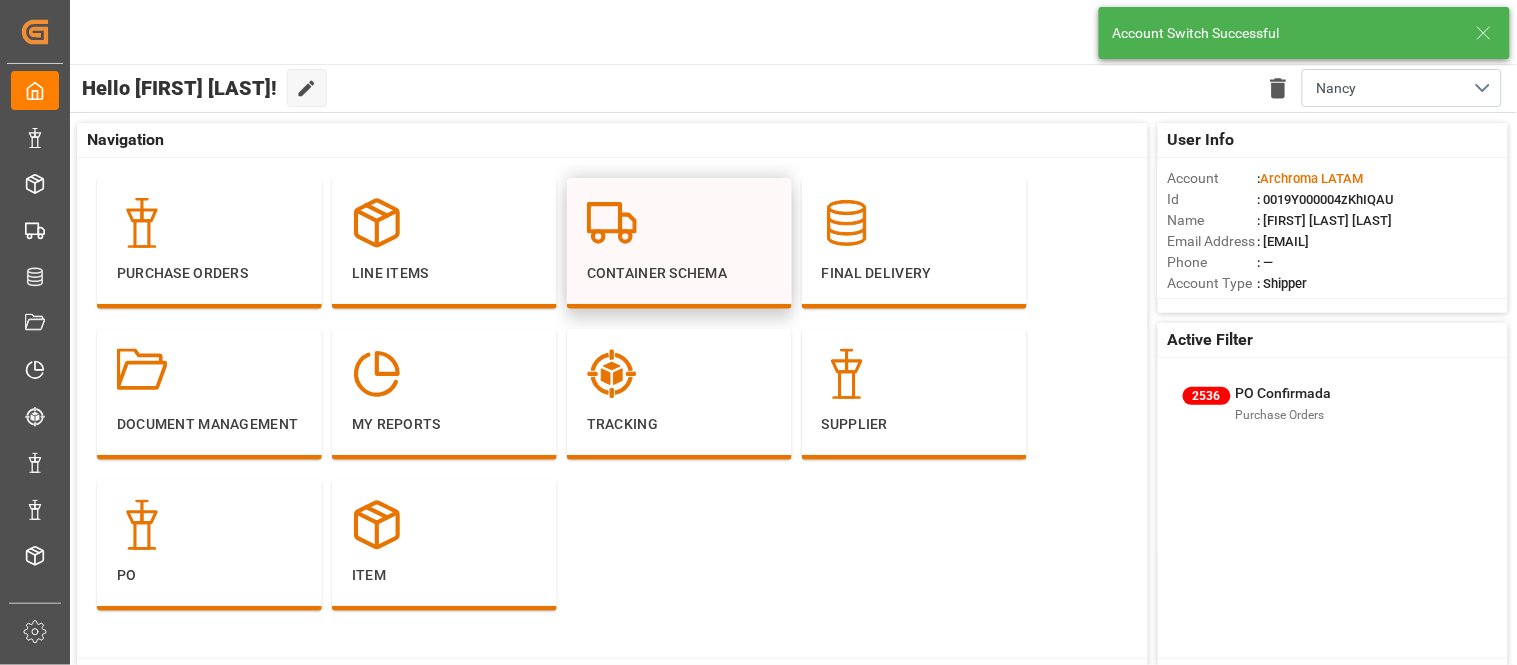 click at bounding box center [679, 223] 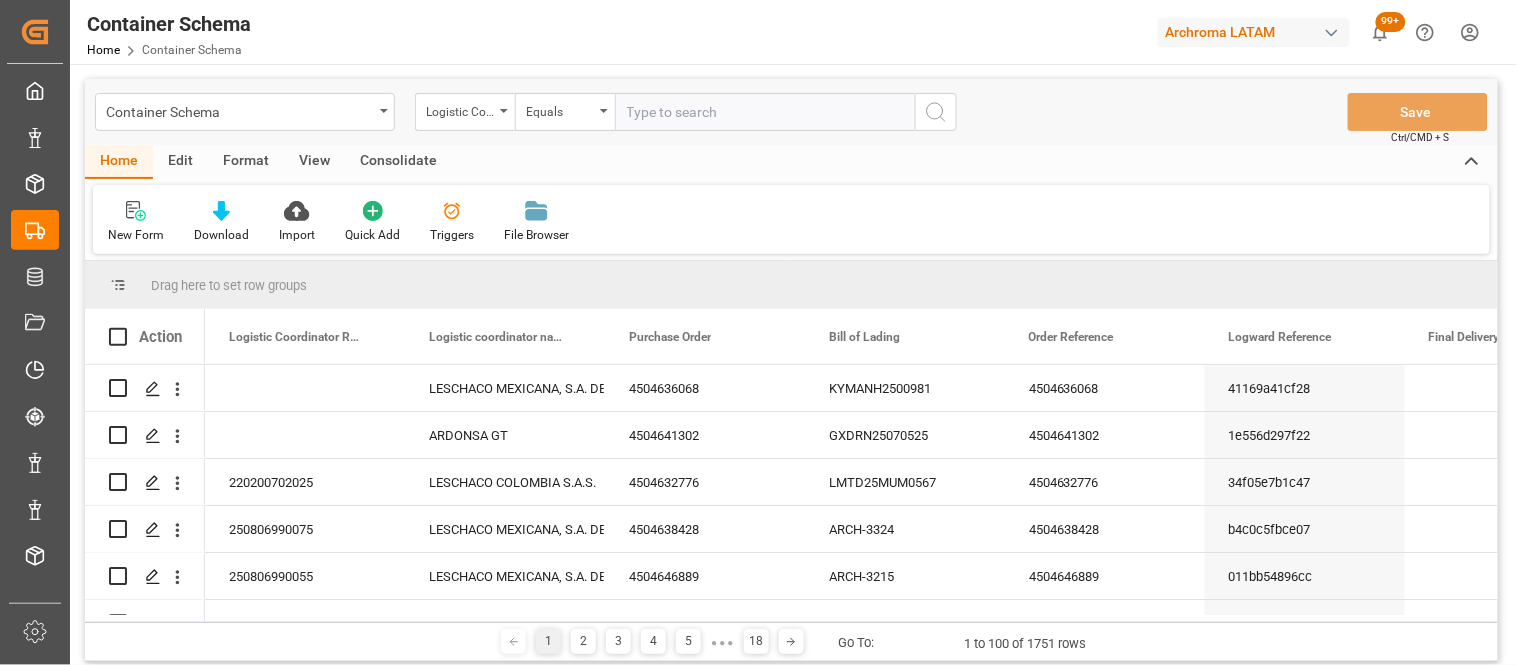 click on "Edit" at bounding box center (180, 162) 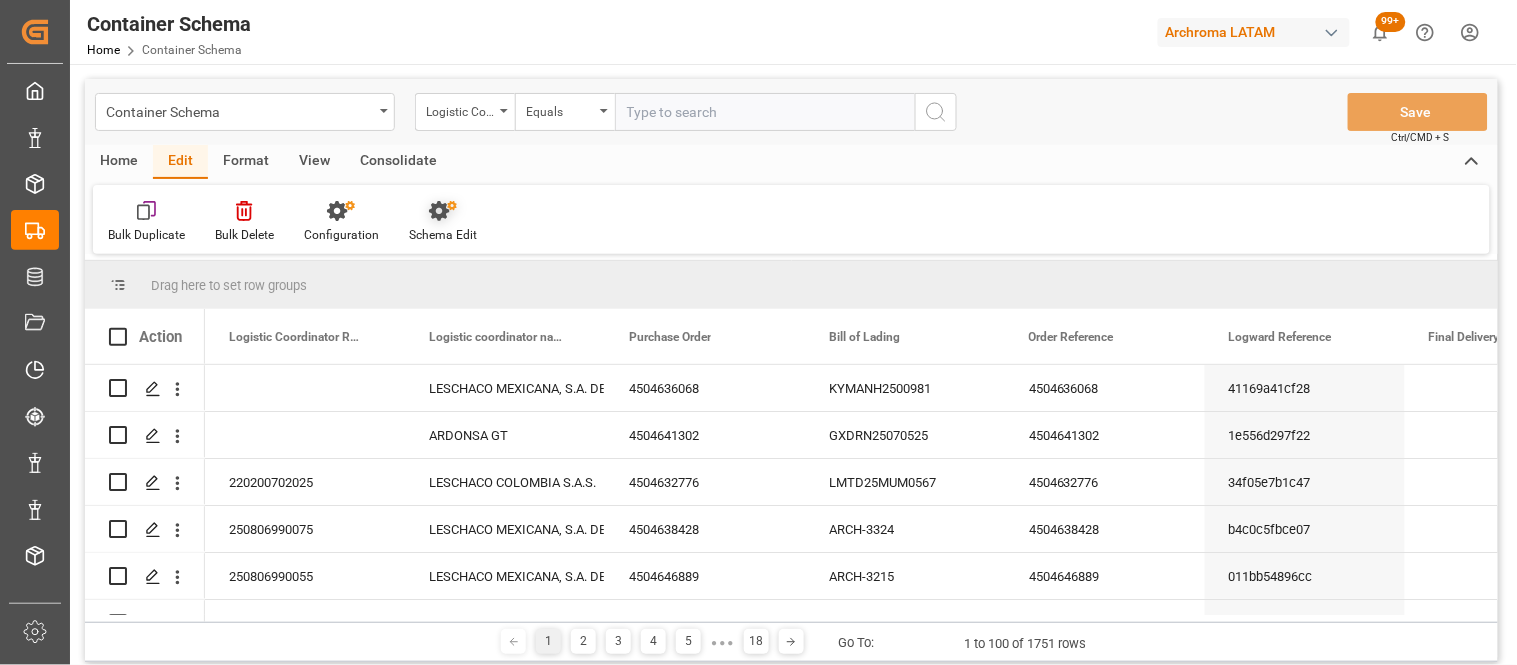 click on "Schema Edit" at bounding box center [443, 222] 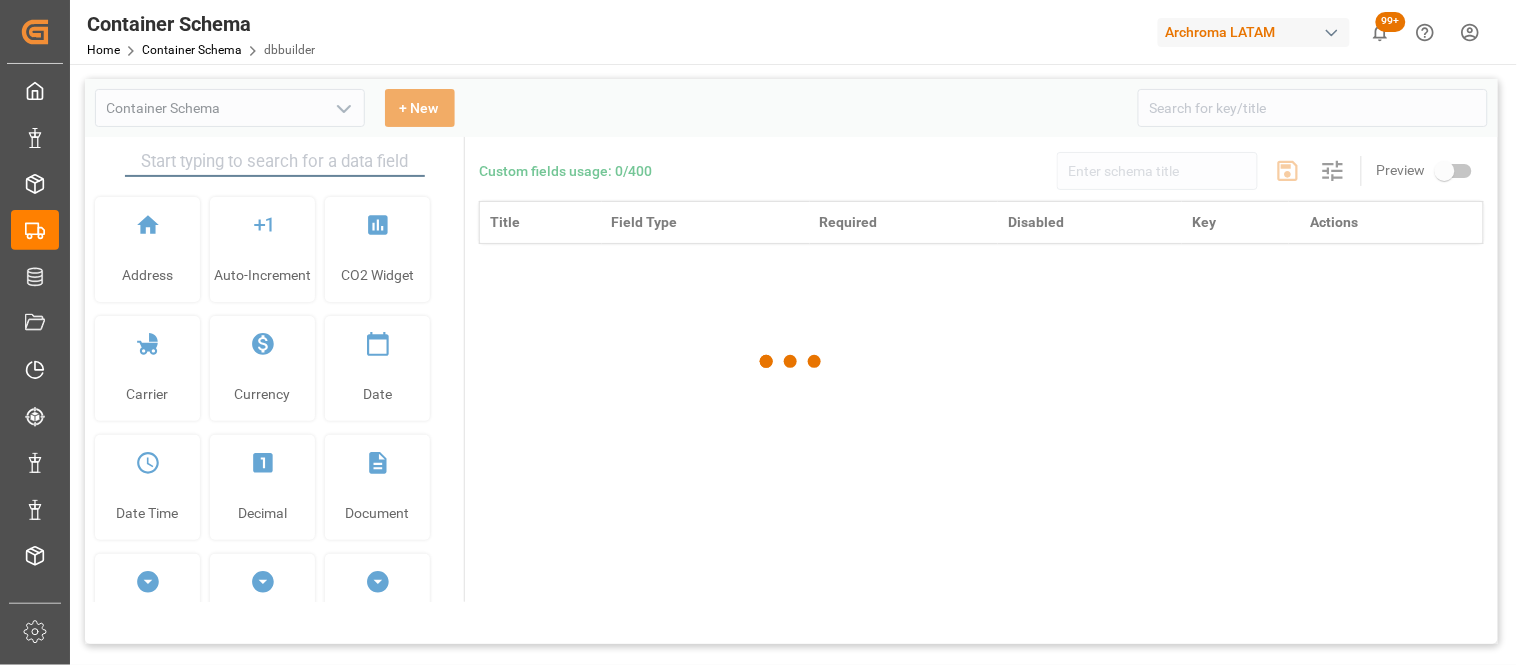 type on "Container Schema" 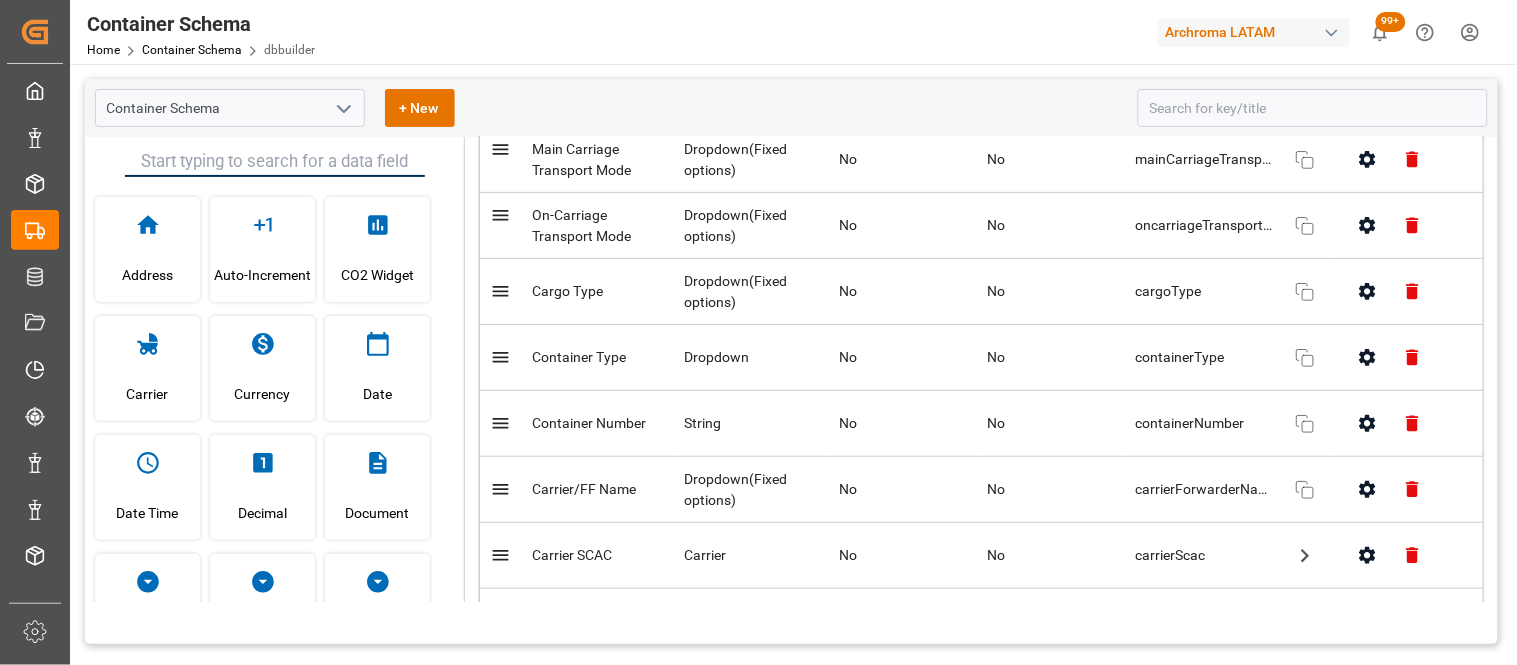 scroll, scrollTop: 4111, scrollLeft: 0, axis: vertical 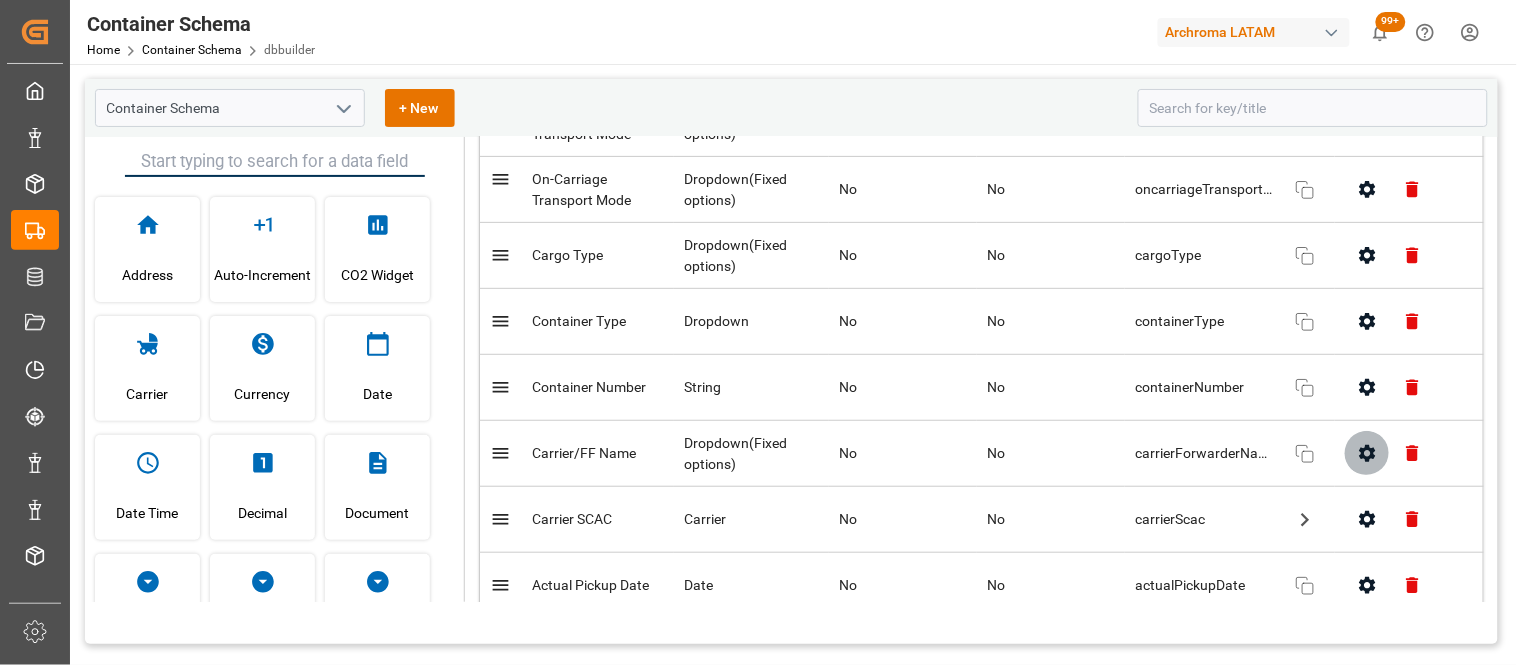 click 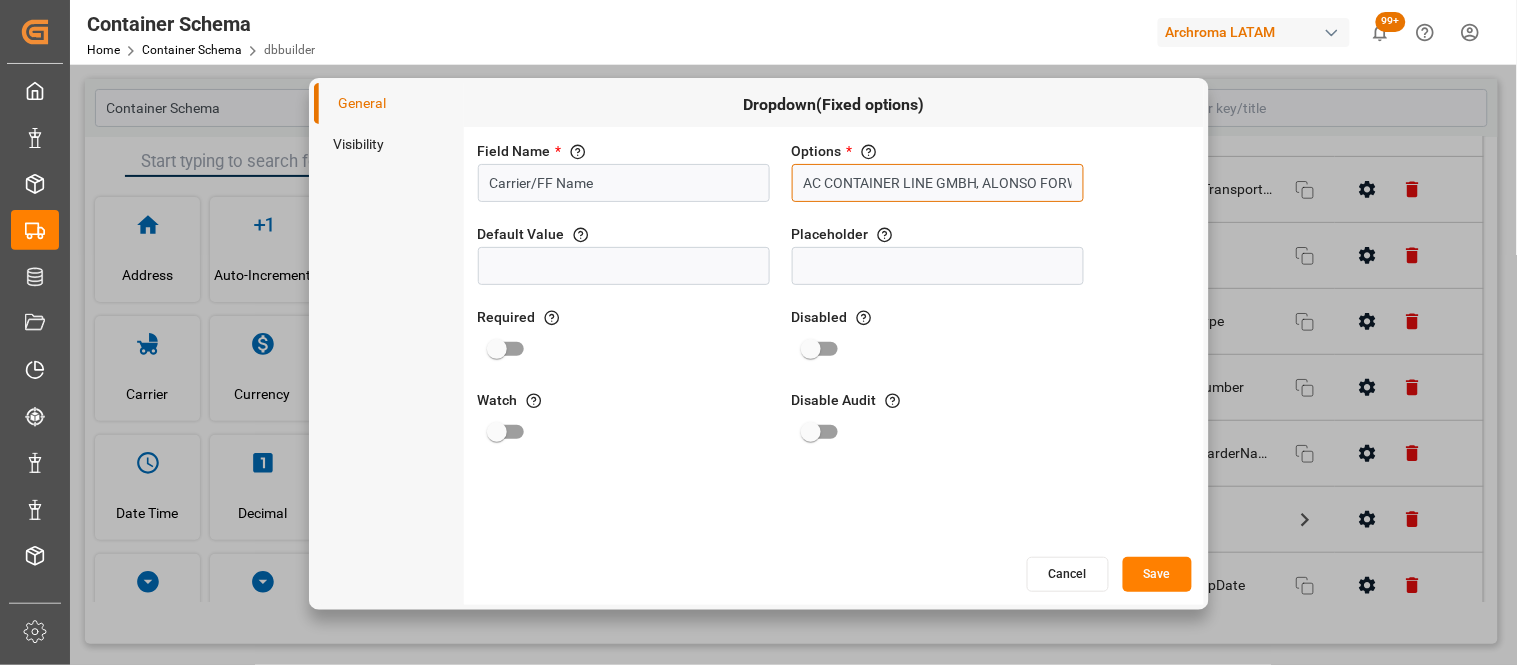 click on "AC CONTAINER LINE GMBH, ALONSO FORWARDING, BDP COLOMBIA S.A.S, BDP INTERNATIONAL S.A, ANKER LOGISTICA MEXICO, SA DE CV, CARGO SERVICES GROUP, CTL LOGISTICS MÉXICO S.A. DE C.V., DHL GLOBAL FORWARDING, DSV AIR & SEA, S.A. DE C.V., ECU WORLDWIDE MEXICO, S.A. DE C.V., ED FORWARDING, EXPEDITORS, FAST FORWARD LOGISTICS SOLUTIONS, GRUPO GRISKA, SA DE CV, HOYER GLOBAL, IFS NEWTRAL MARITIME SERVICES, INTERTEAM S.A. DE C.V, KENRICK MEXICO, KUEHNE + NAGEL FORWARDING SA DE CV, LATIN AIR SEA WORLDWIDE S DE RL DE AV., NEWPORT TANK CONTAINERS DE MEXICO S DE RL DE CV, NEWTRAL MEXICO SA DE CV, NISTRANS INTERNACIONAL DE MEXICO, PRO SHIPPING INTERNATIONAL, SEA BRIDGE MEXICO S.A. DE C.V, TOTAL TRANSPORT, TRANSLOGISTIC SA DE CV, VANGUARD LOGISTICS SERVICES MEXICO S DE RL DE CV, MSL, CONSOLCARGO, UNIVERSAL CARGO COLOMBIA SAS, WORLD CARGO INTERNATIONAL S.A., CRAFT, UNIVERSAL CARGO-DHL GLOBAL, FRACHT COLOMBIA, GAB CARGO PERU S.A.C., CORPORACION INTERMODAL OCEANICA INTERNACIONAL S.A, STAR CARGO SERVICE, SOCIEDAD ANONIMA." at bounding box center [938, 183] 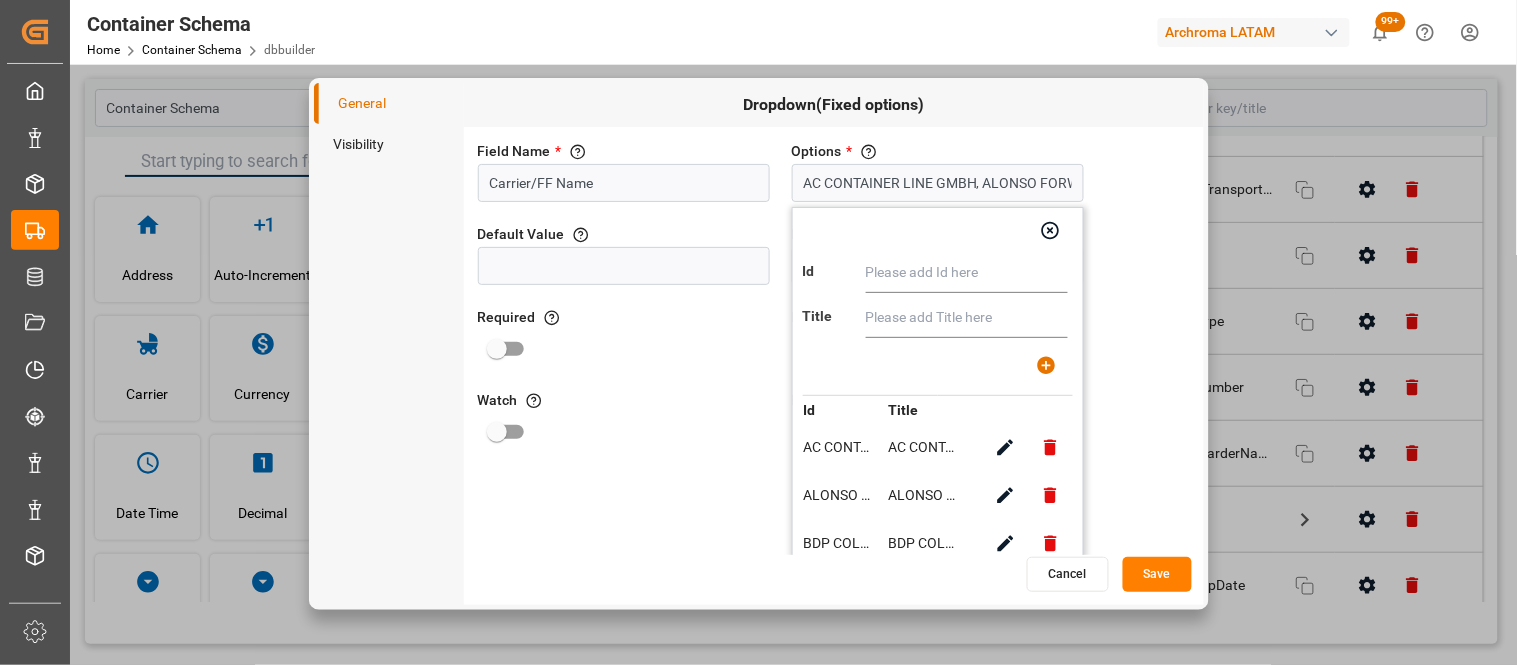 click at bounding box center (967, 273) 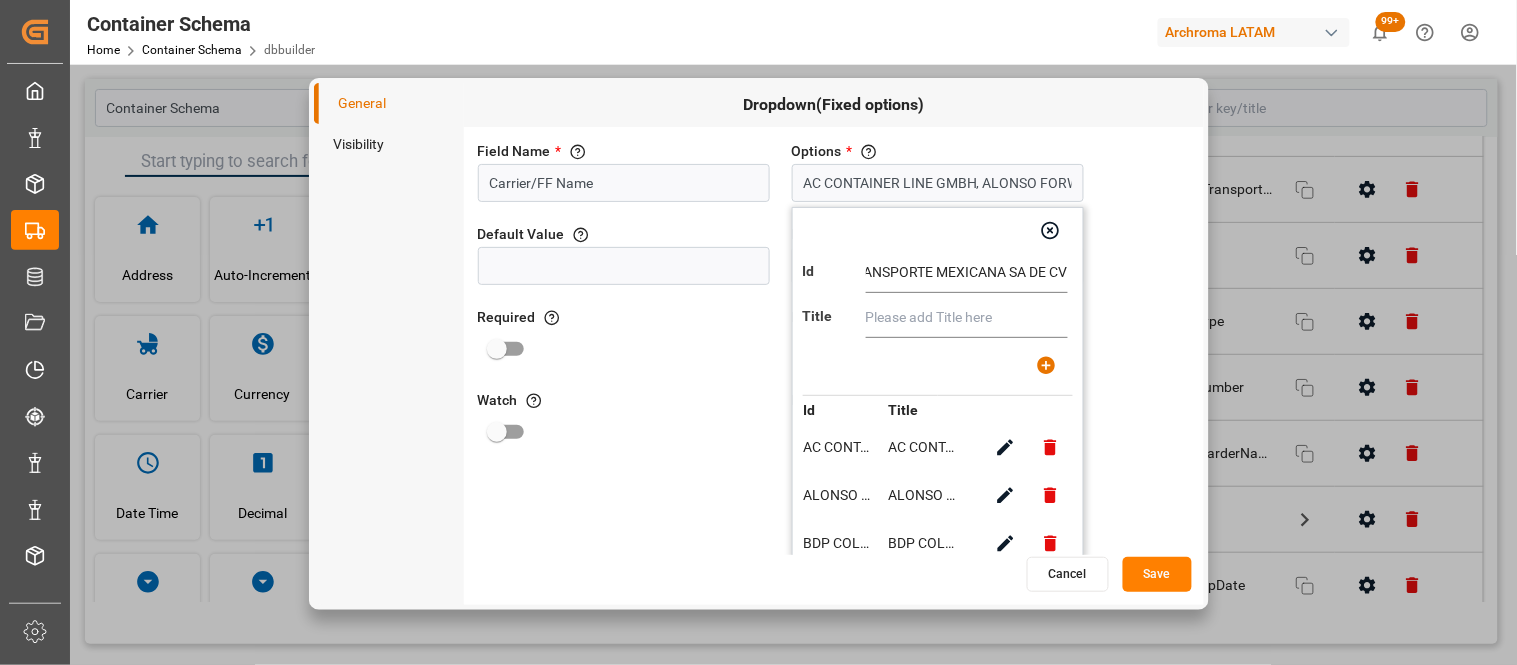 scroll, scrollTop: 0, scrollLeft: 105, axis: horizontal 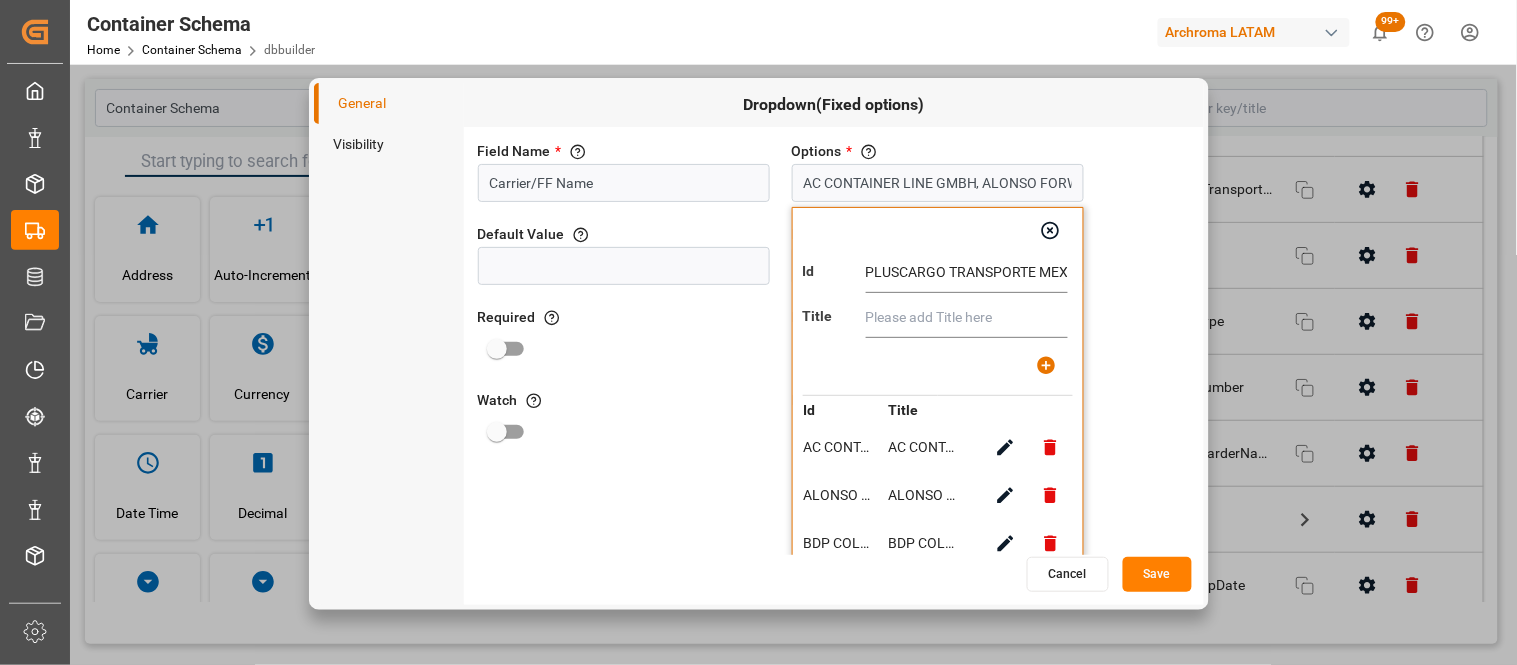 click at bounding box center (967, 318) 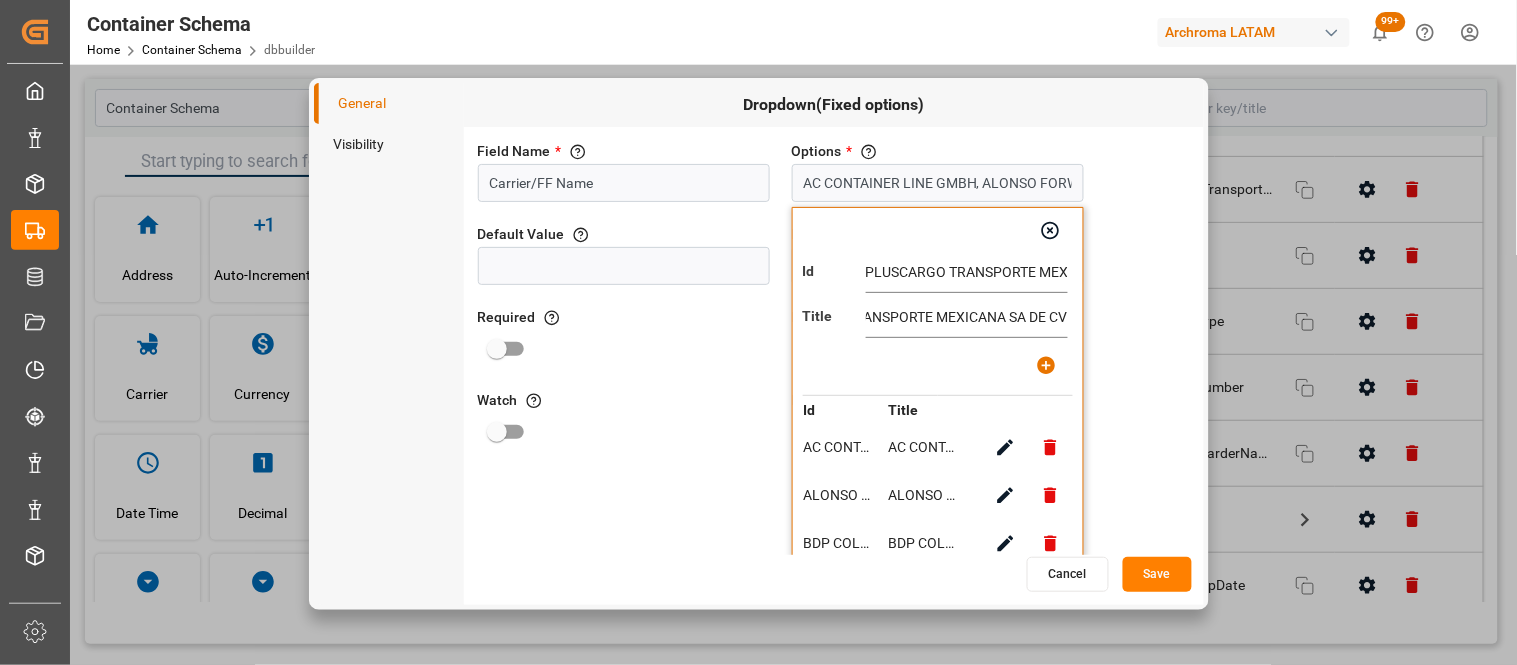 scroll, scrollTop: 0, scrollLeft: 105, axis: horizontal 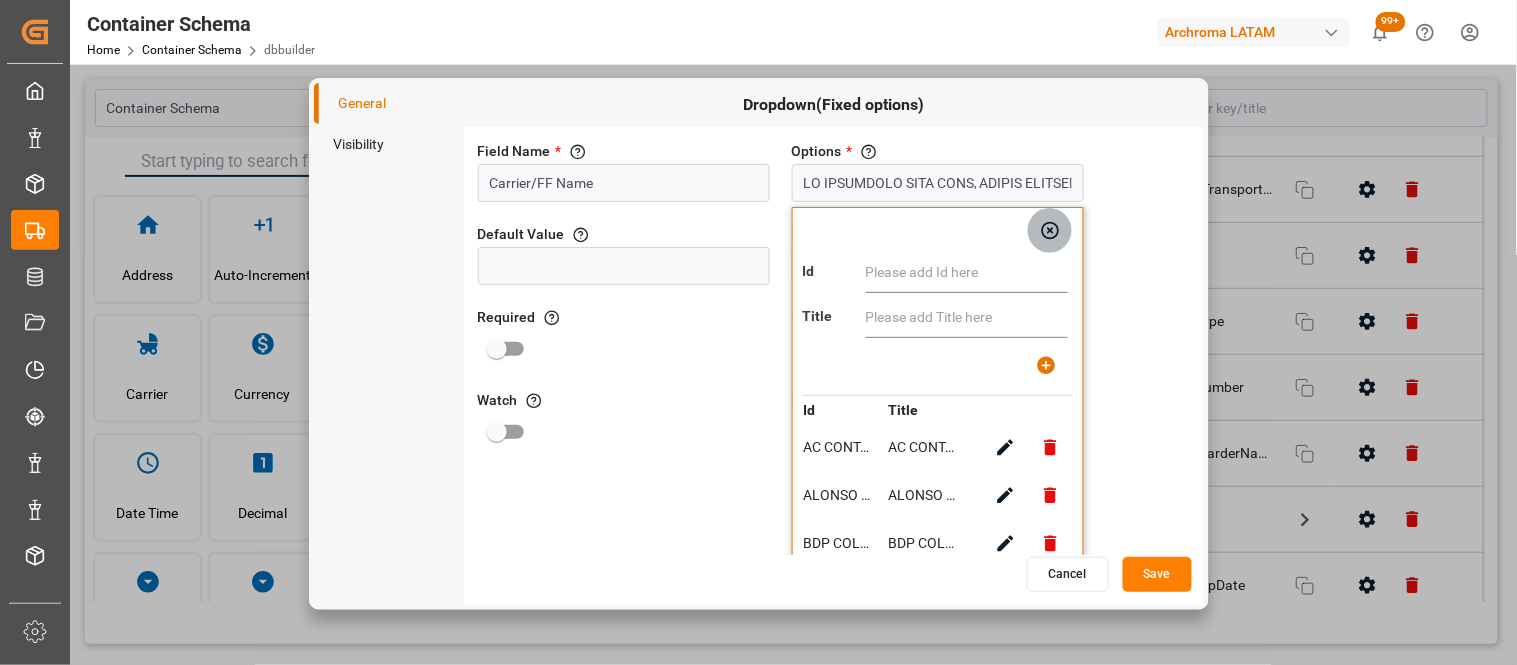 click 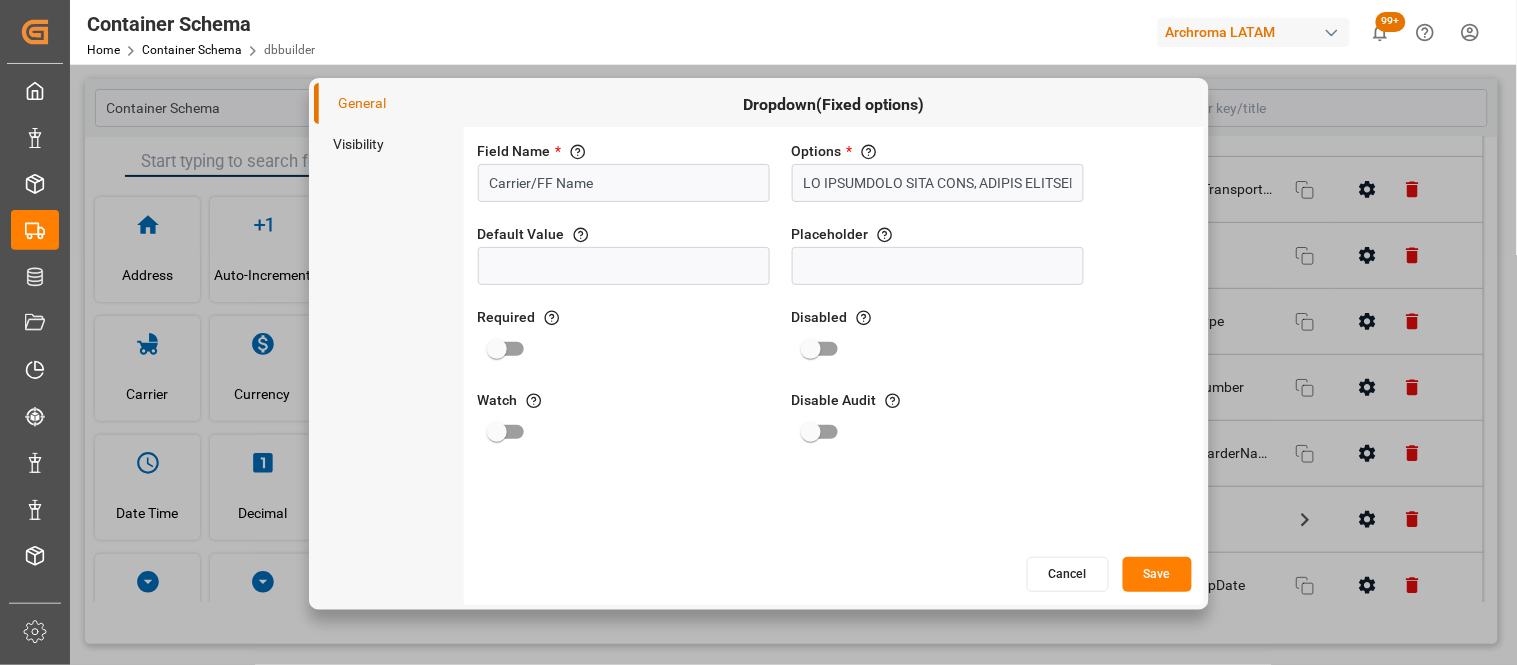 click on "Save" at bounding box center (1157, 574) 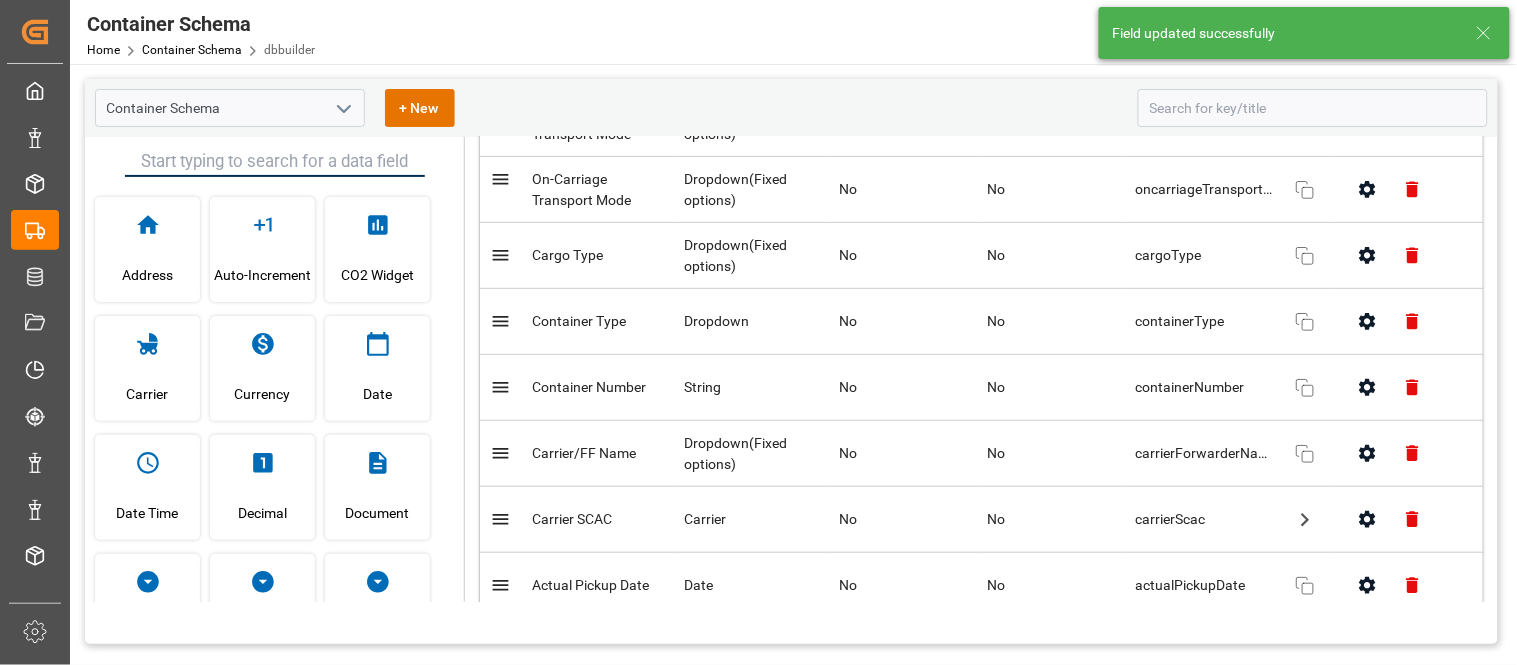 click 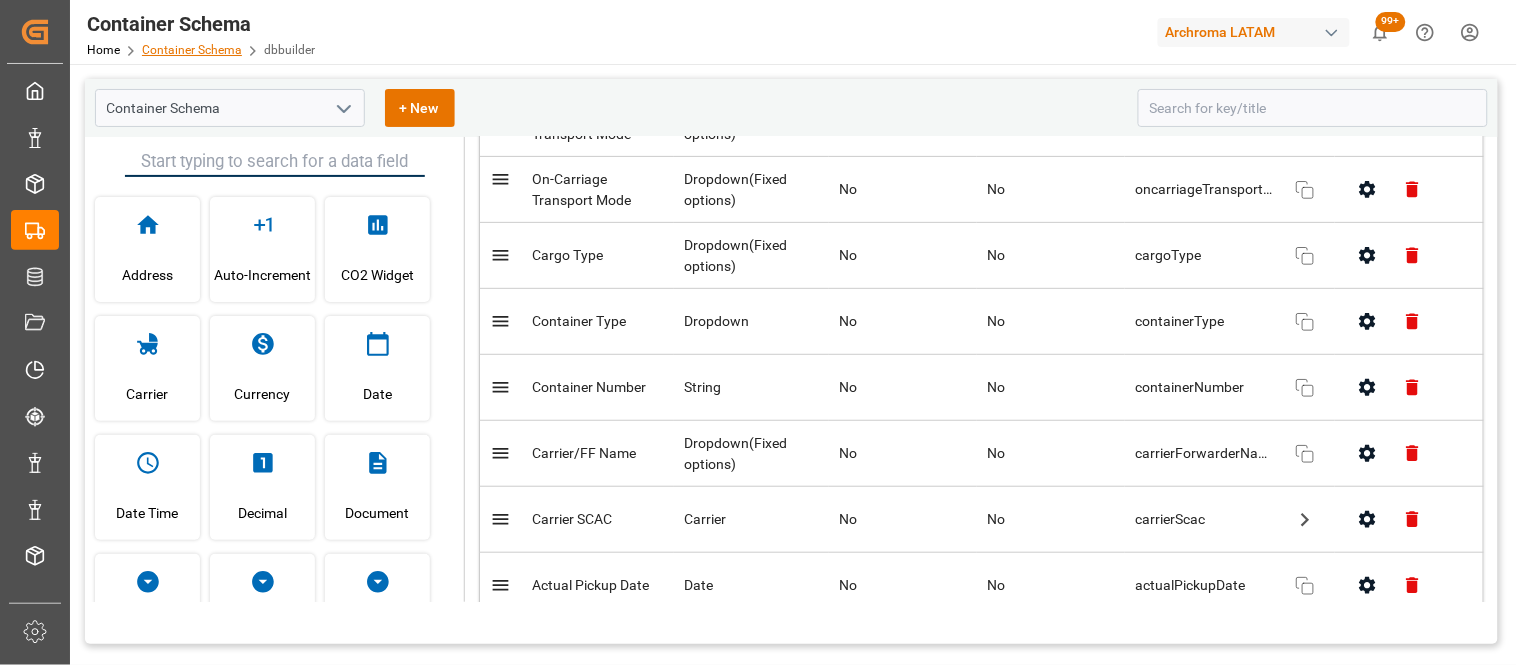 click on "Container Schema" at bounding box center (192, 50) 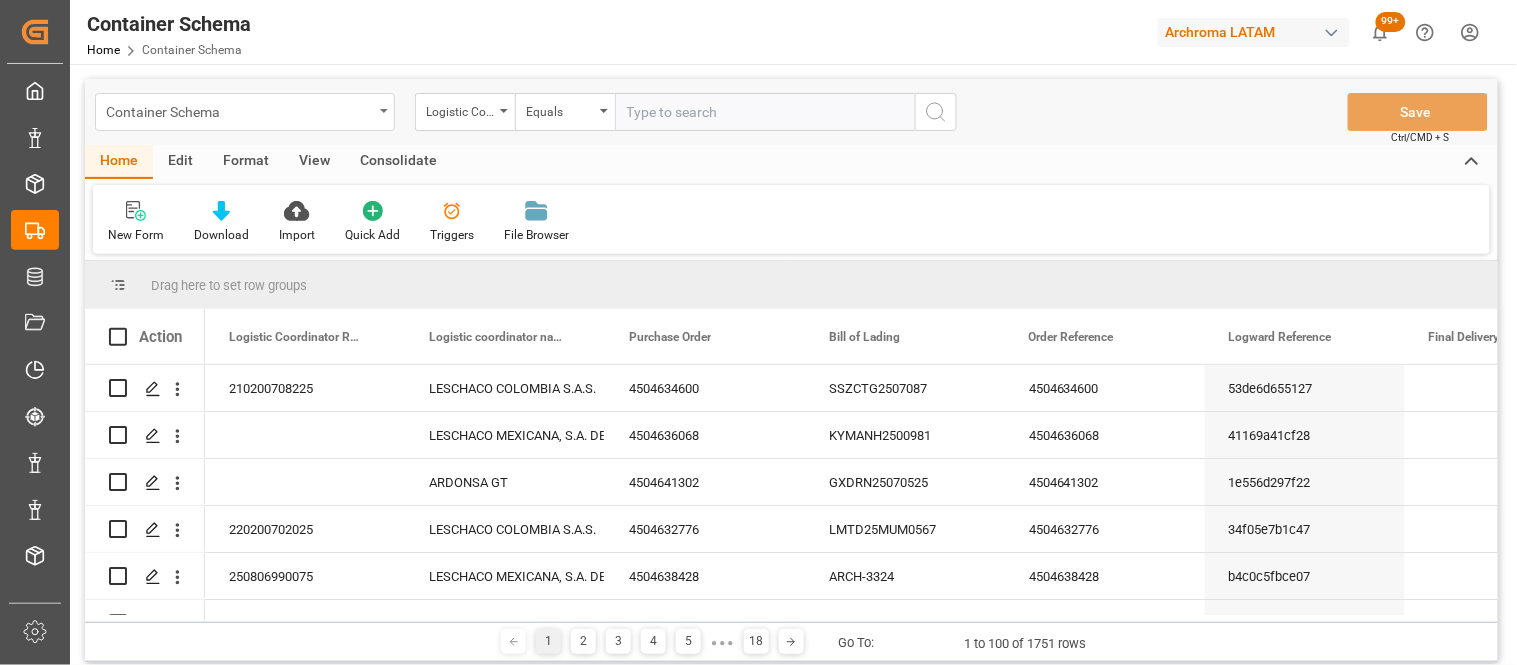 click on "Container Schema" at bounding box center (239, 110) 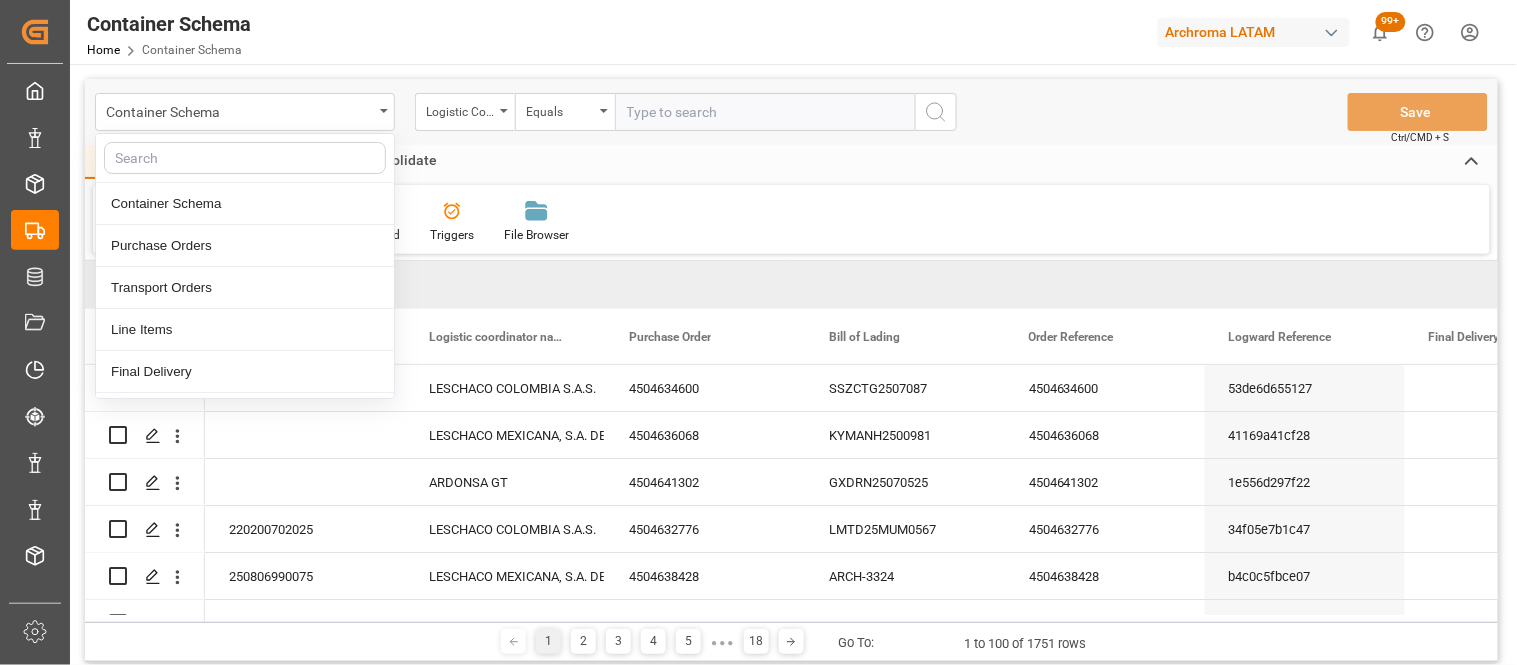 click on "Archroma LATAM" at bounding box center [1254, 32] 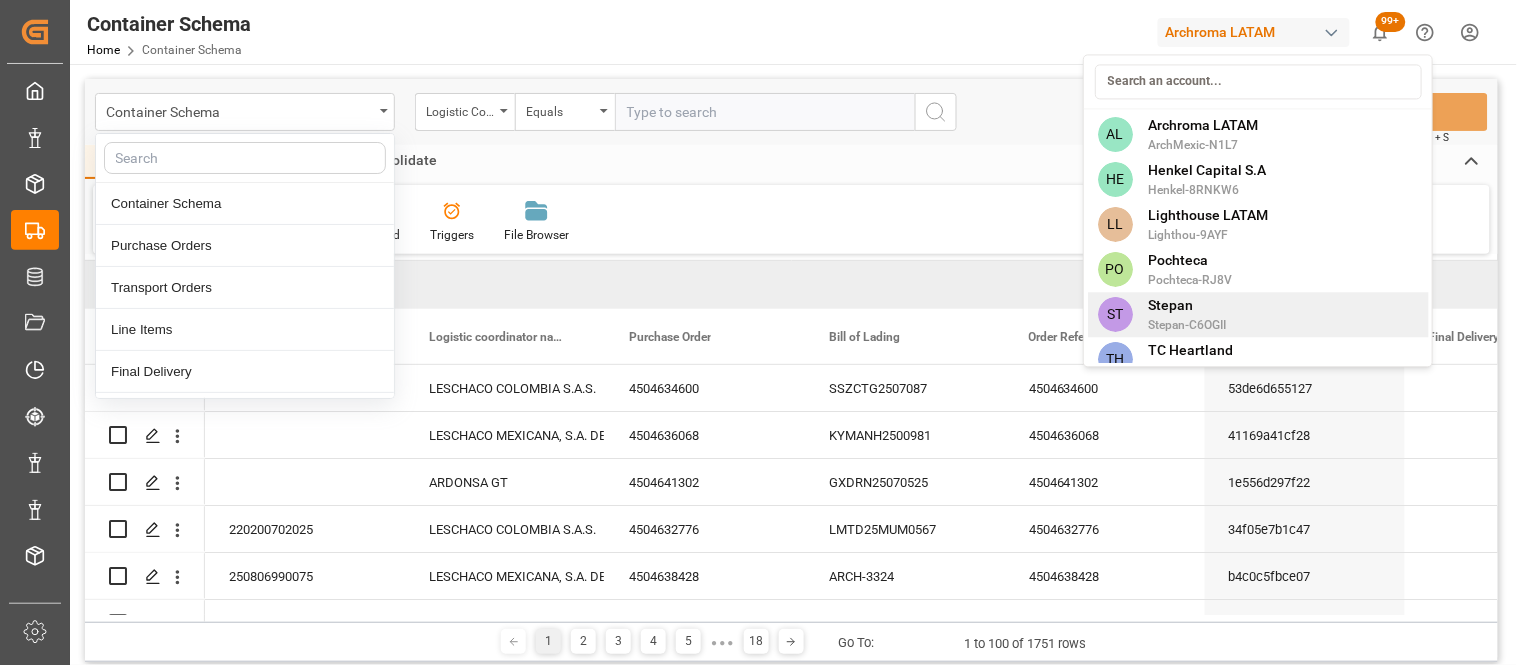 click on "Stepan-C6OGII" at bounding box center (1188, 325) 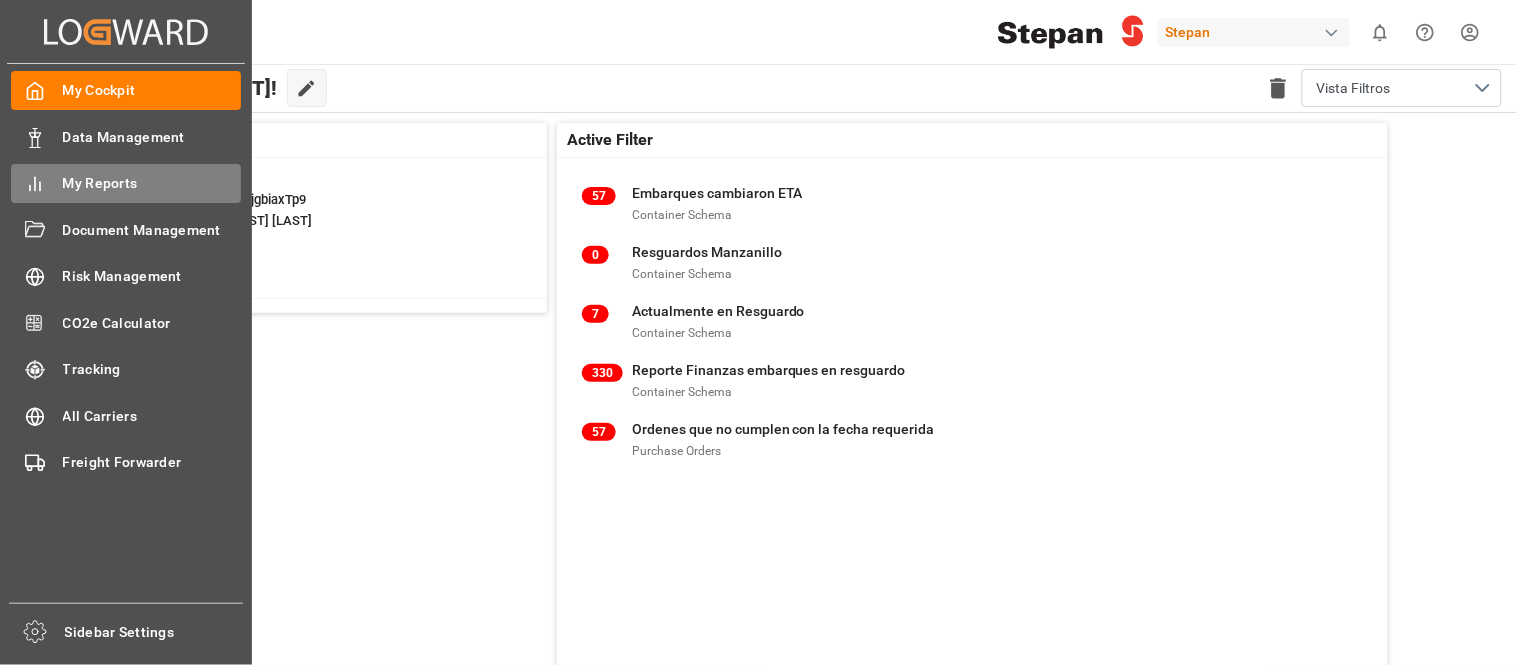 click on "My Reports" at bounding box center (152, 183) 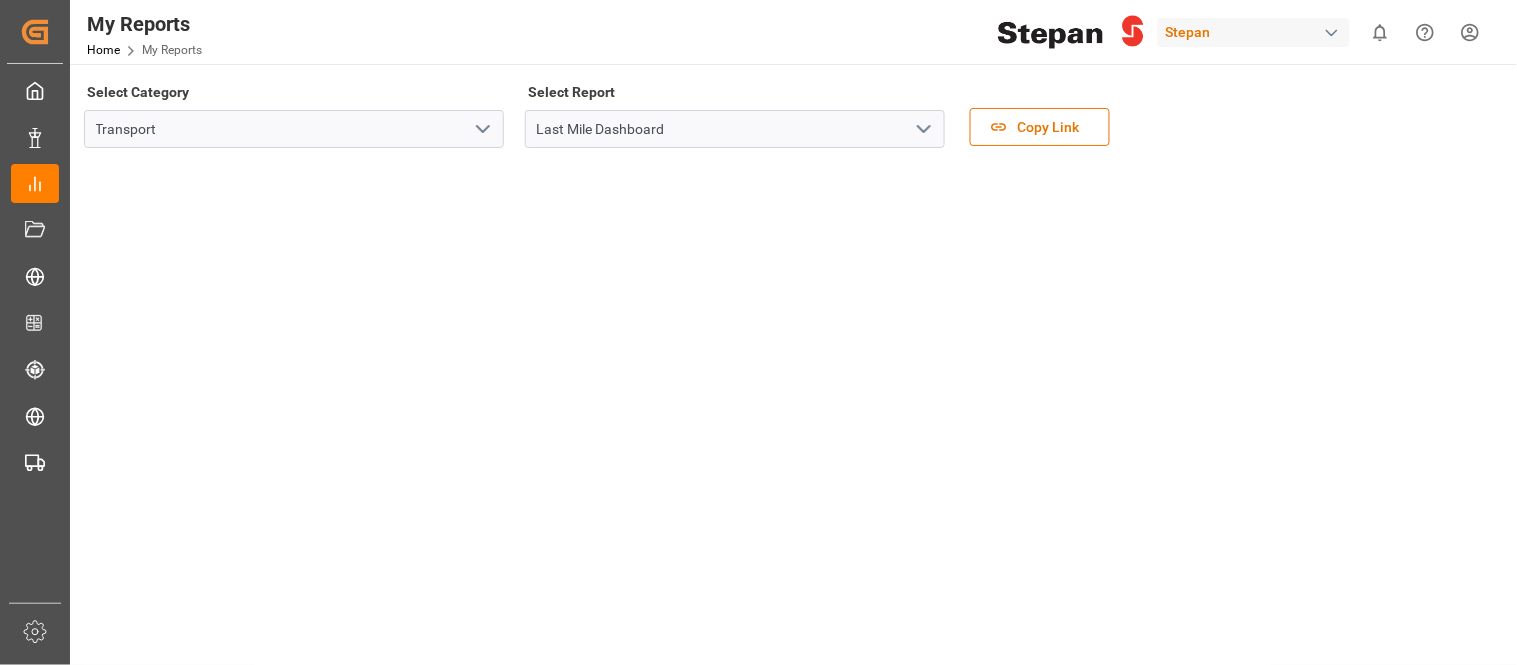 click at bounding box center [923, 129] 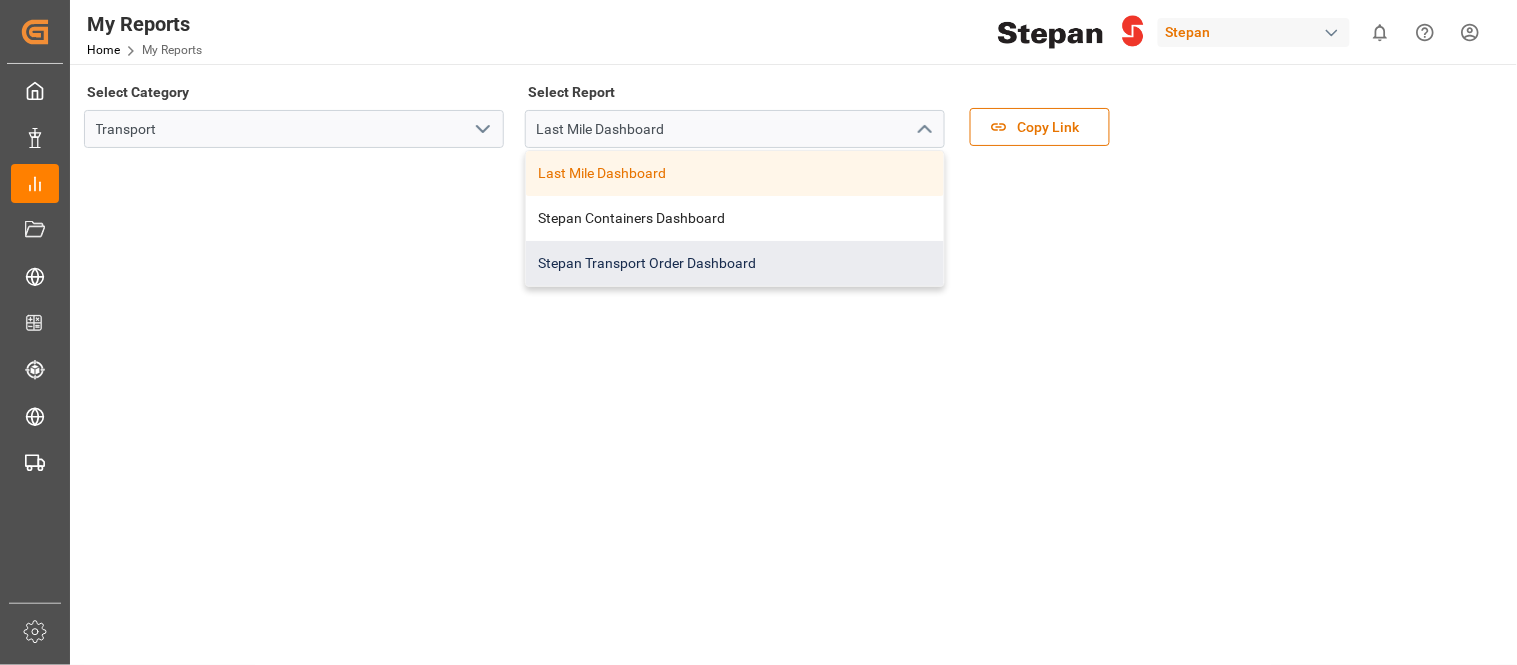 click on "Stepan Transport Order Dashboard" at bounding box center (735, 263) 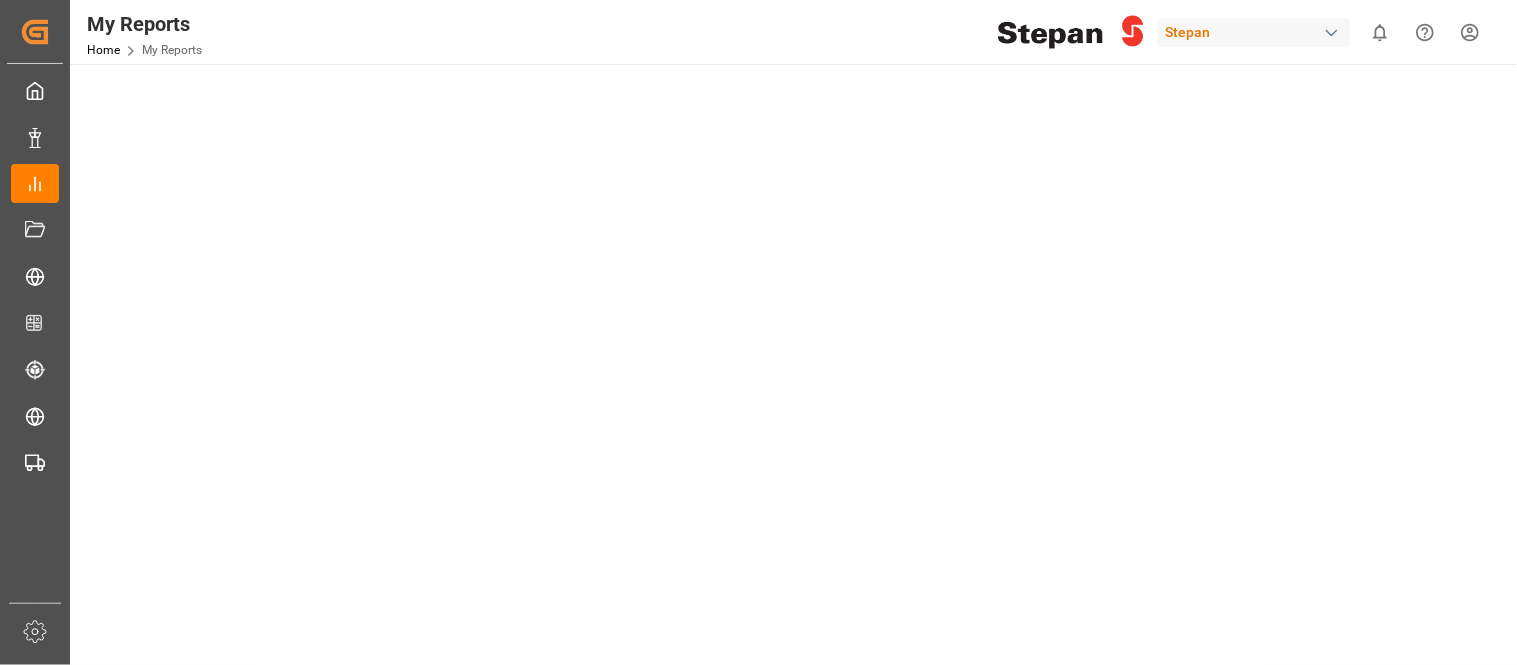 scroll, scrollTop: 0, scrollLeft: 0, axis: both 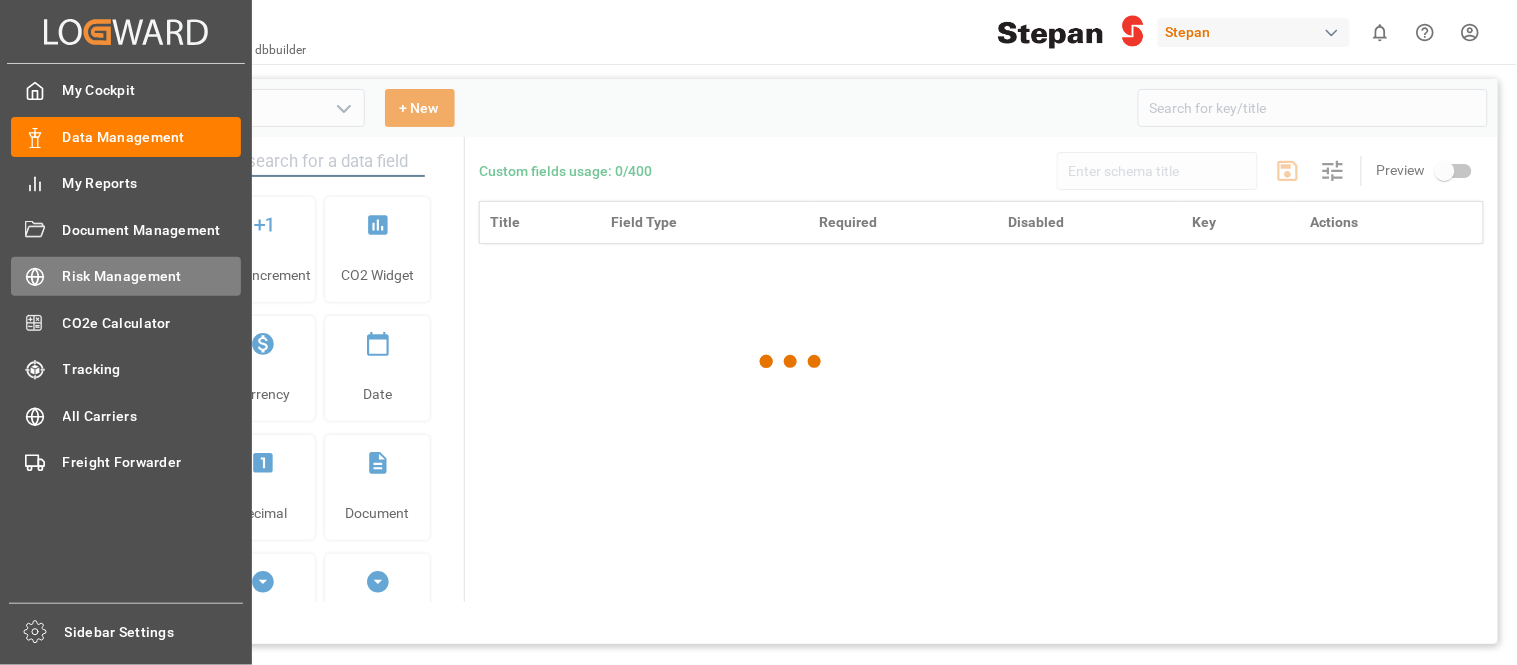 type on "Transport Orders" 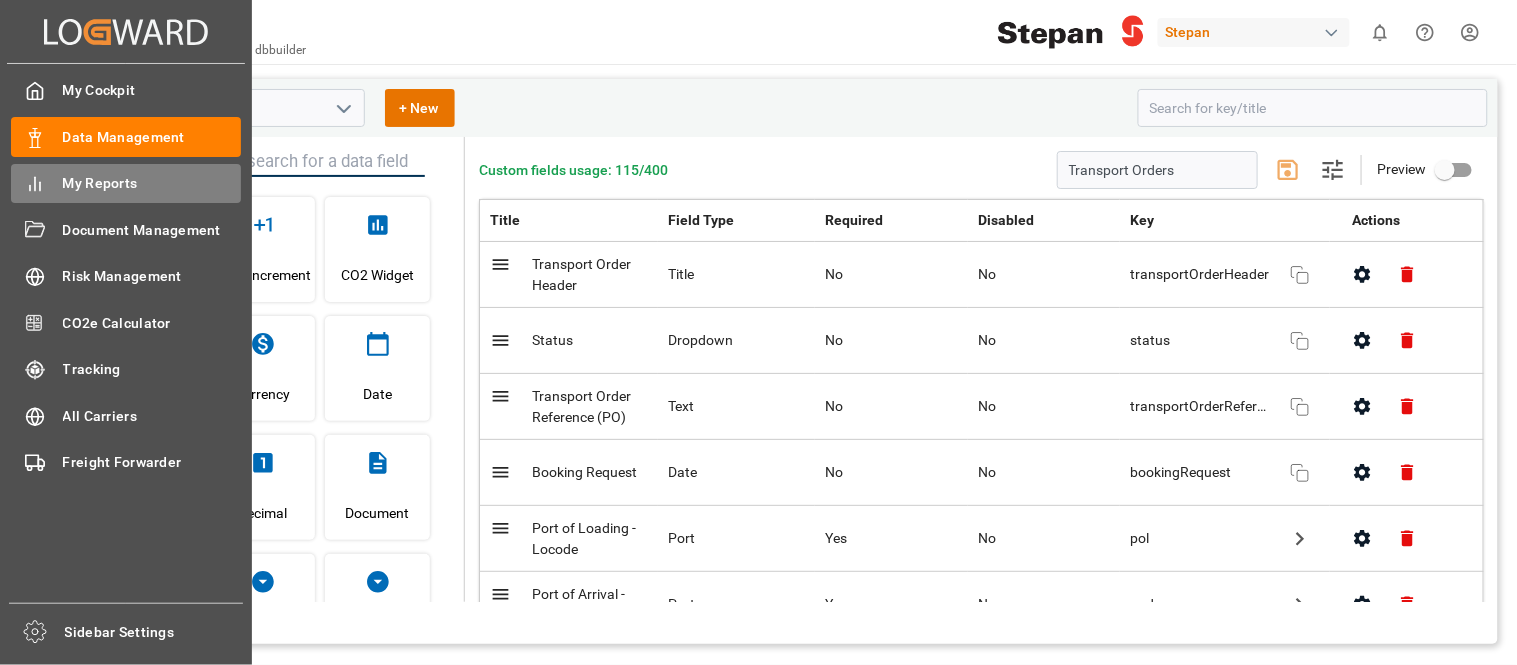 click on "My Reports My Reports" at bounding box center [126, 183] 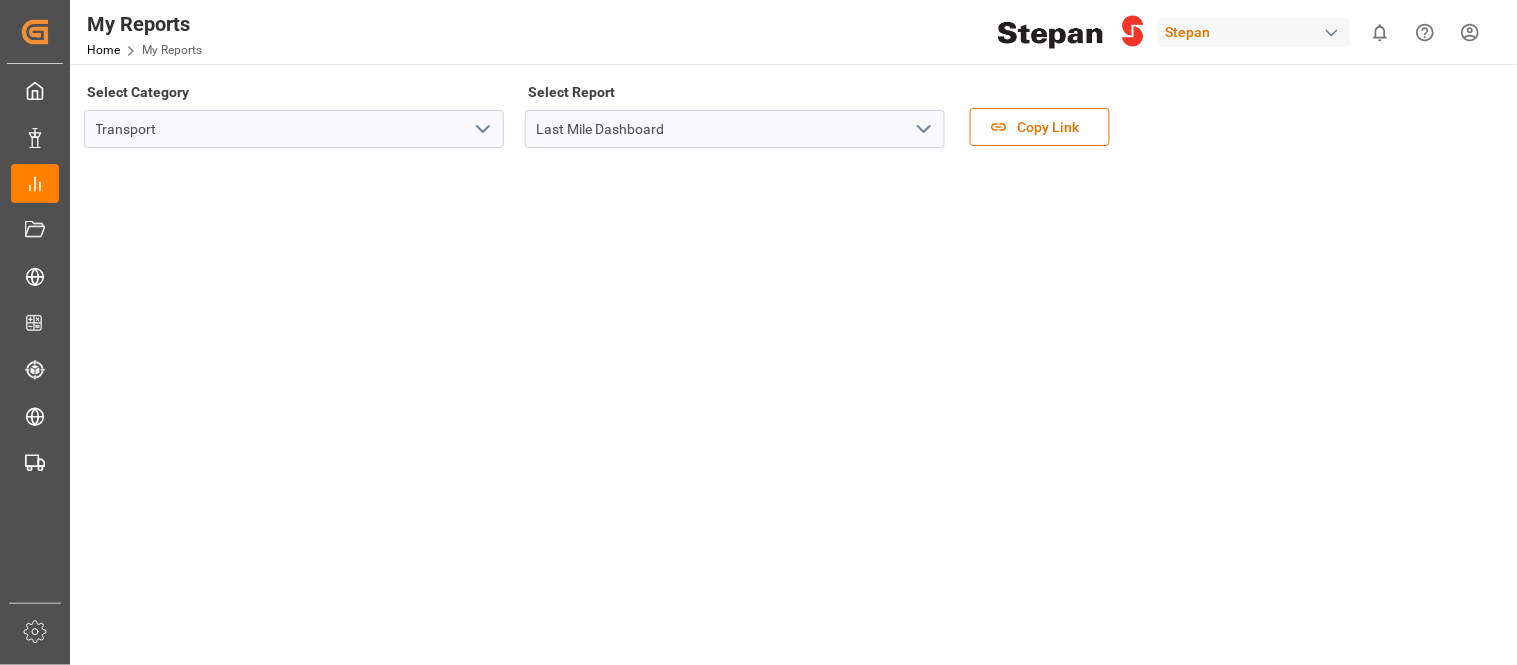 click 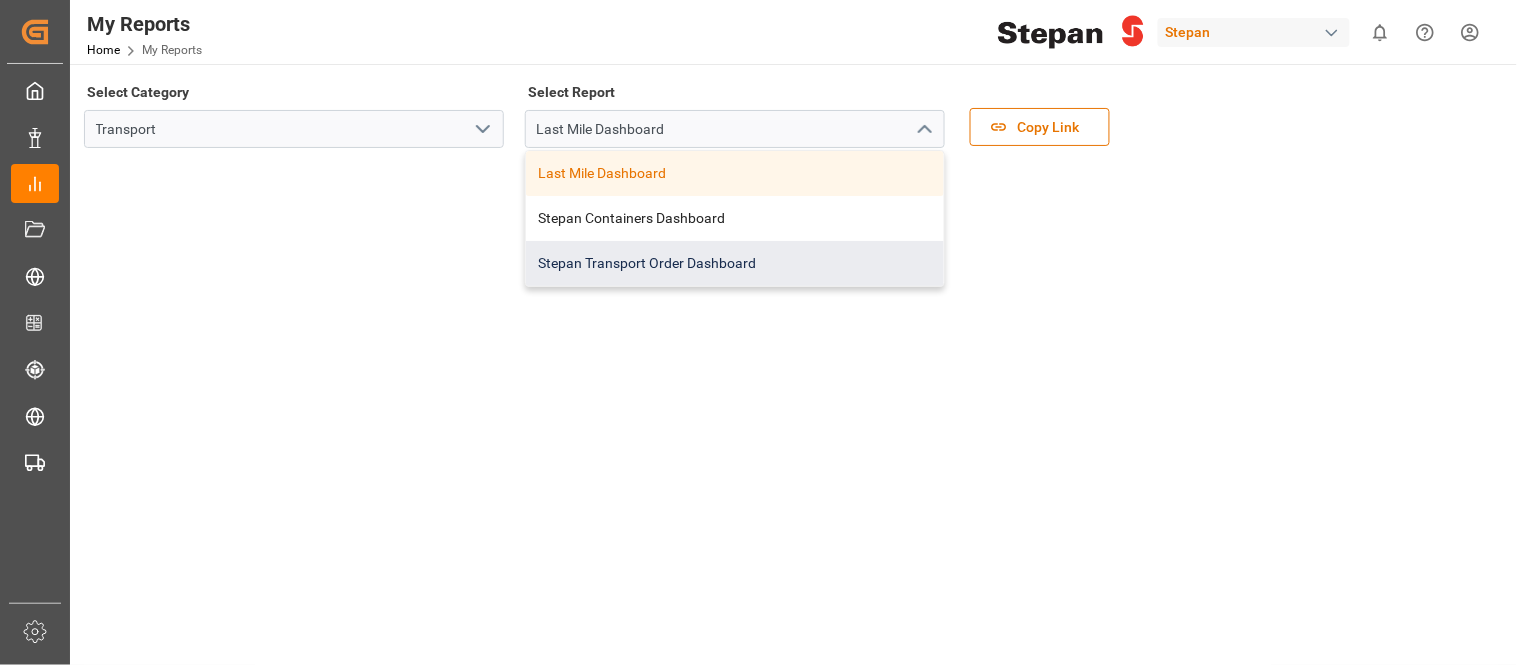 click on "Stepan Transport Order Dashboard" at bounding box center [735, 263] 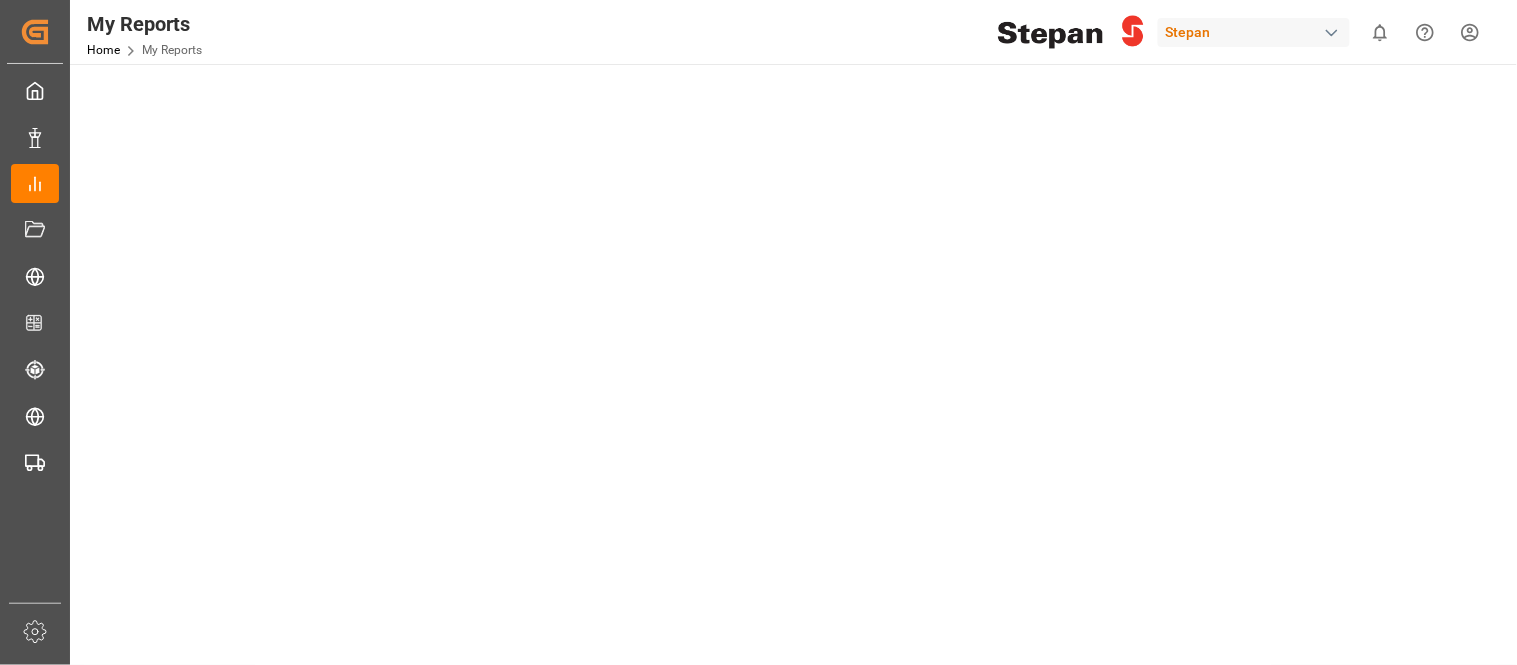 scroll, scrollTop: 444, scrollLeft: 0, axis: vertical 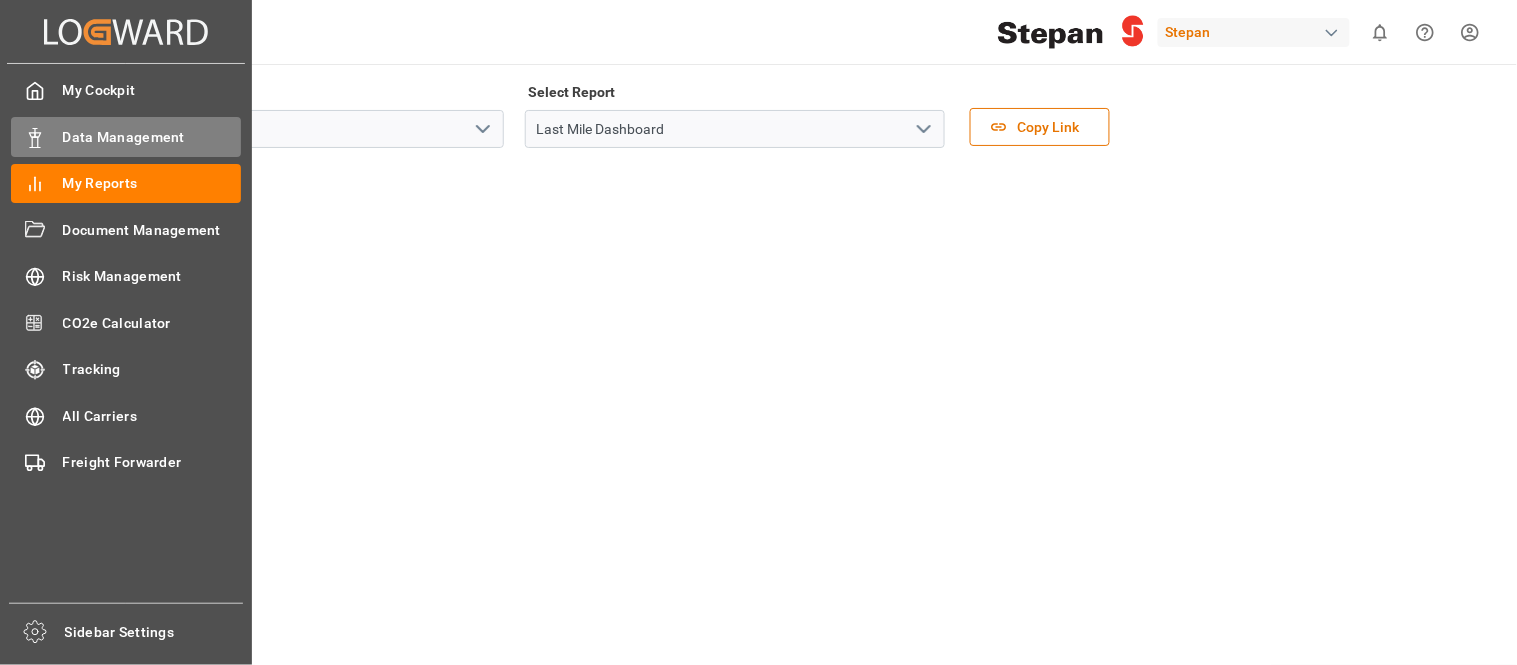 click 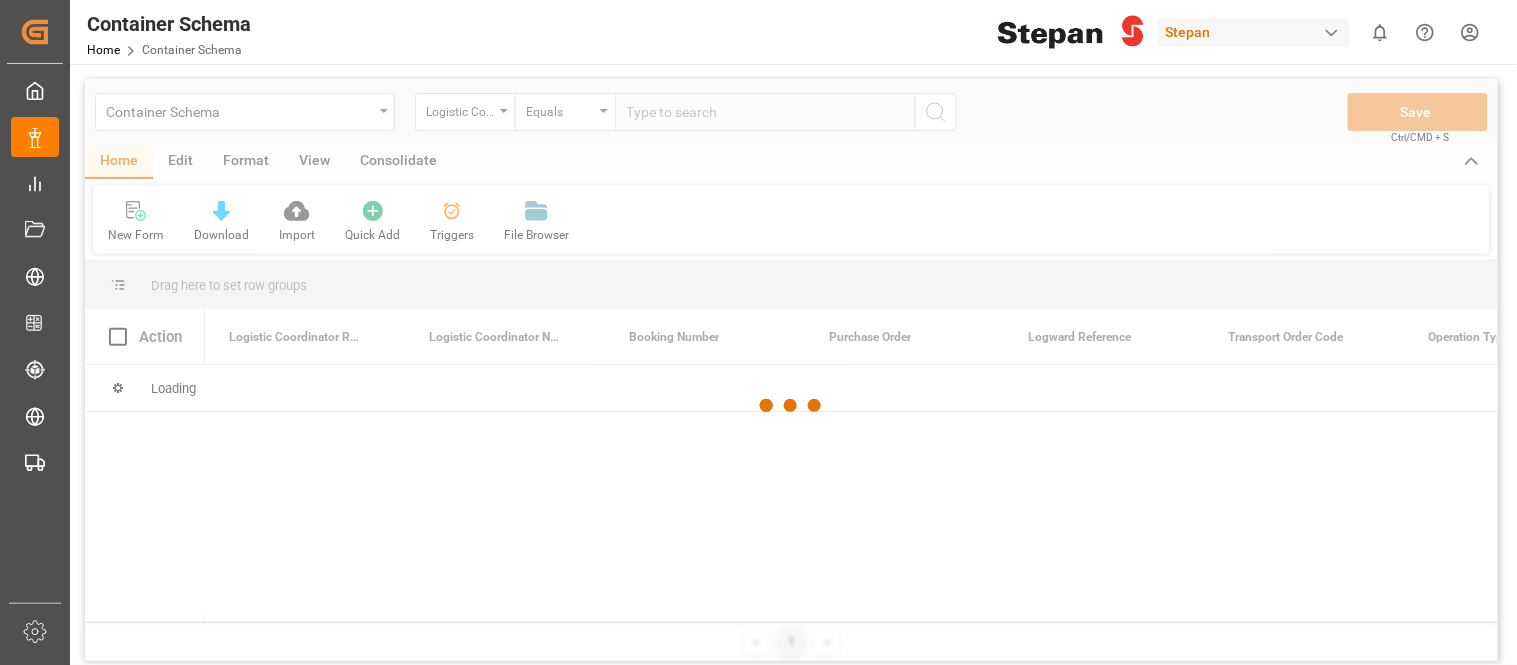 click at bounding box center [791, 405] 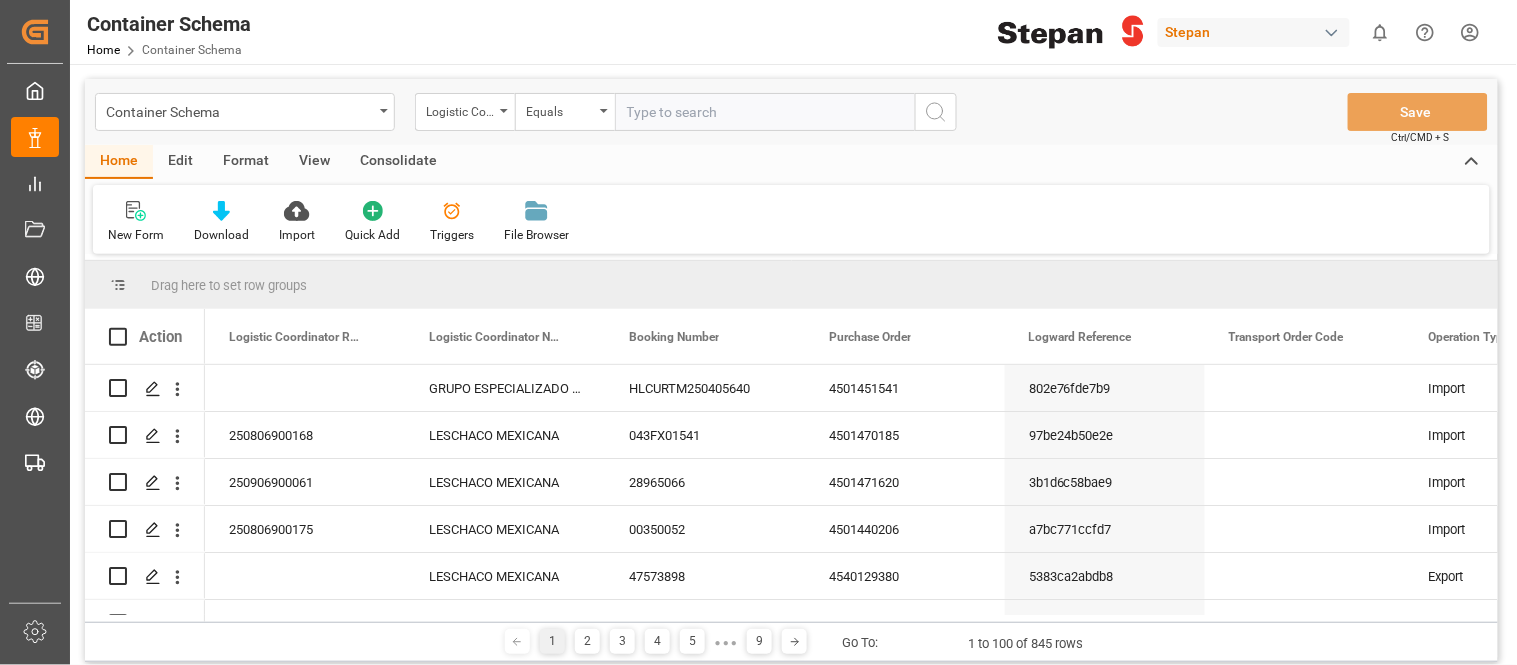 click on "Container Schema" at bounding box center [245, 112] 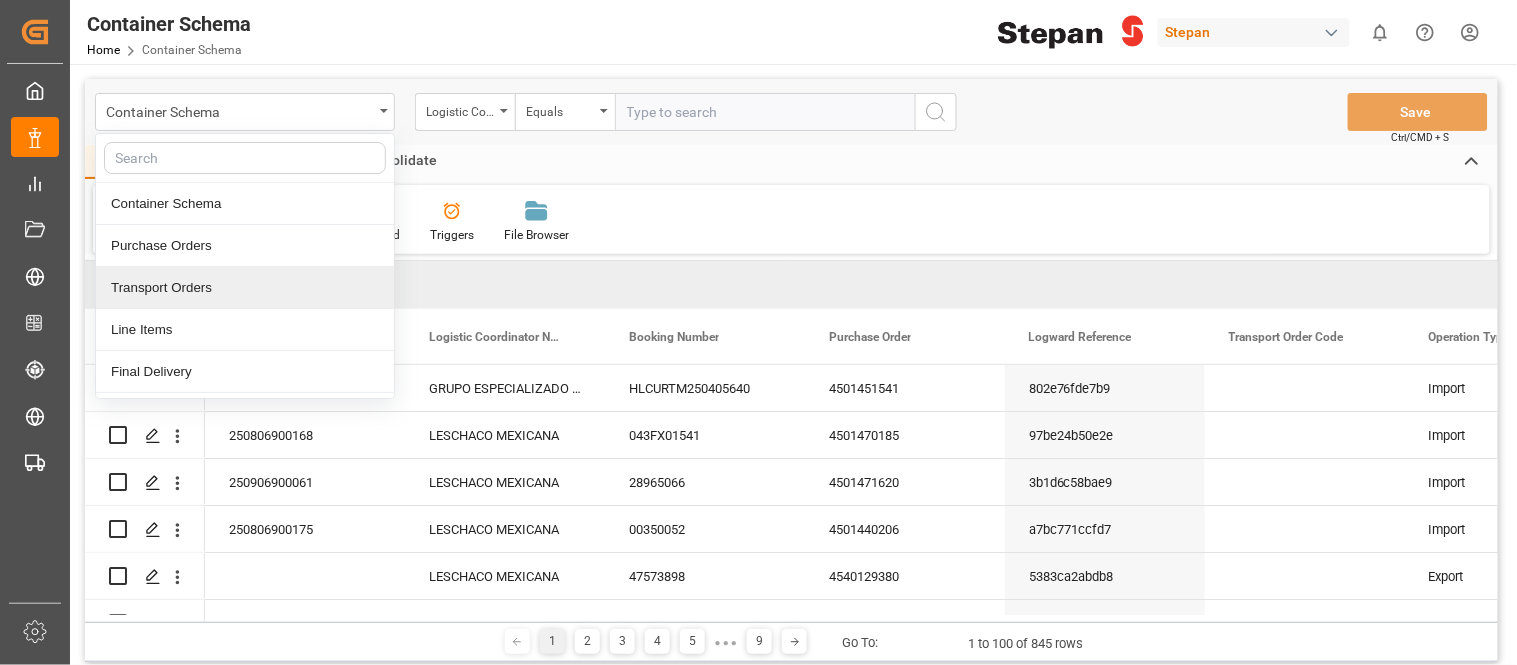 click on "Transport Orders" at bounding box center (245, 288) 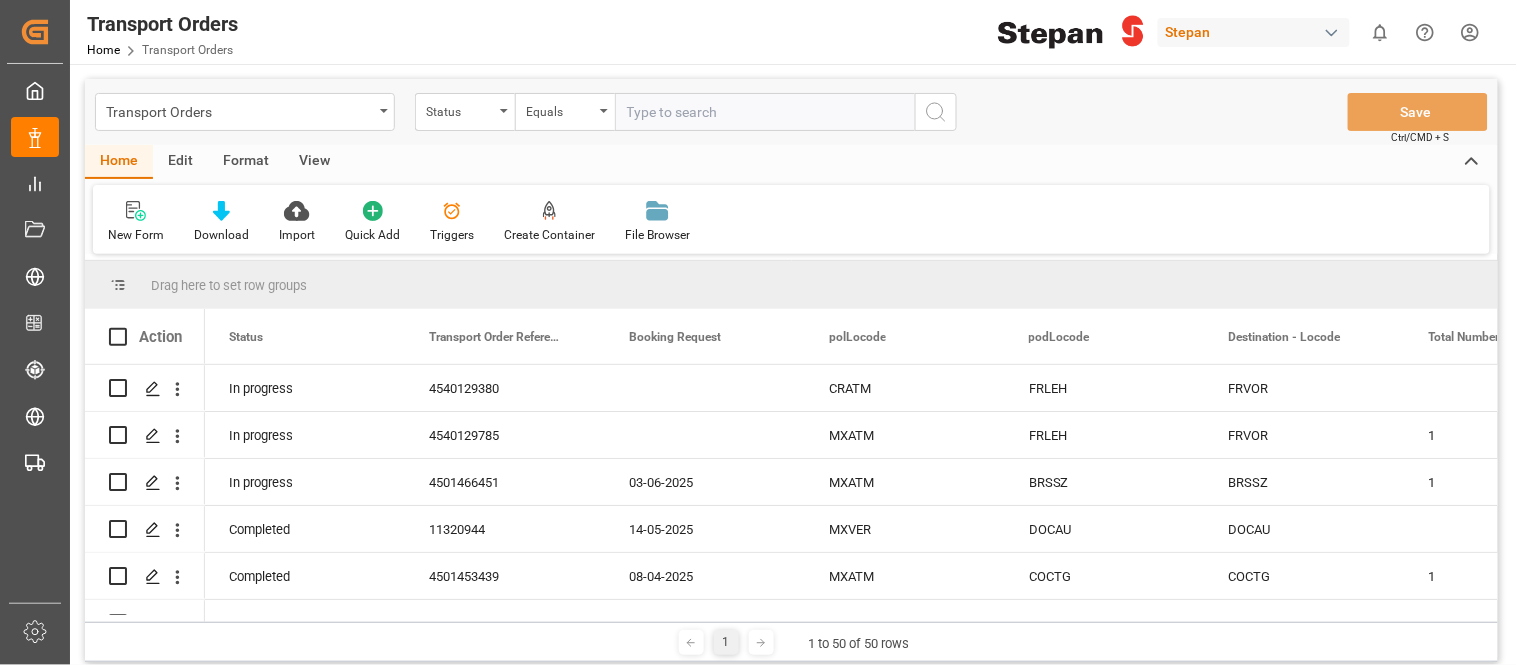 click on "Created by potrace 1.15, written by Peter Selinger 2001-2017 Created by potrace 1.15, written by Peter Selinger 2001-2017 My Cockpit My Cockpit Data Management Data Management My Reports My Reports Document Management Document Management Risk Management Risk Management CO2e Calculator CO2e Calculator Tracking Tracking All Carriers All Carriers Freight Forwarder Freight Forwarder Sidebar Settings Back to main menu Transport Orders Home Transport Orders Stepan 0 Notifications Only show unread All Mark all categories read No notifications Transport Orders Status Equals Save Ctrl/CMD + S Home Edit Format View New Form Download Import Quick Add Triggers Create Container Create a container manually  File Browser
Drag here to set row groups Drag here to set column labels
Action" at bounding box center [758, 332] 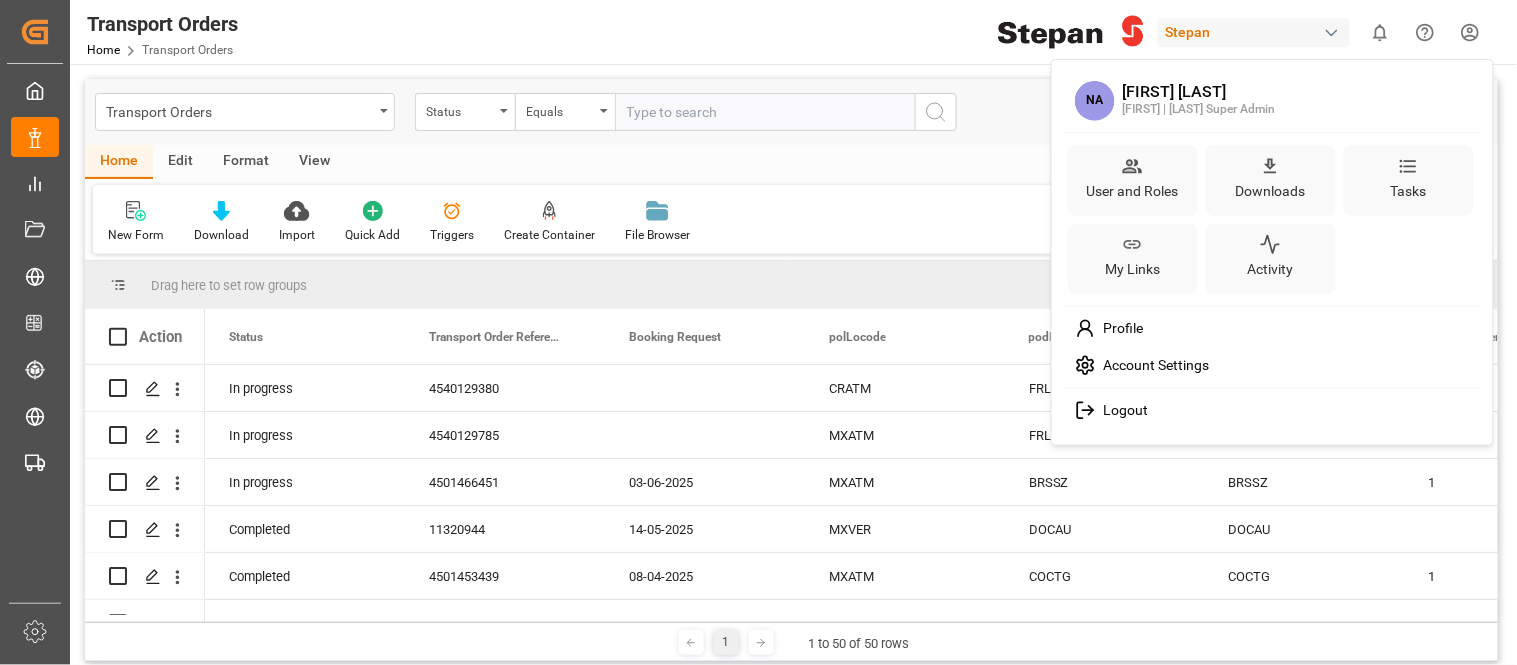 click on "Created by potrace 1.15, written by Peter Selinger 2001-2017 Created by potrace 1.15, written by Peter Selinger 2001-2017 My Cockpit My Cockpit Data Management Data Management My Reports My Reports Document Management Document Management Risk Management Risk Management CO2e Calculator CO2e Calculator Tracking Tracking All Carriers All Carriers Freight Forwarder Freight Forwarder Sidebar Settings Back to main menu Transport Orders Home Transport Orders Stepan 0 Notifications Only show unread All Mark all categories read No notifications Transport Orders Status Equals Save Ctrl/CMD + S Home Edit Format View New Form Download Import Quick Add Triggers Create Container Create a container manually  File Browser
Drag here to set row groups Drag here to set column labels
Action" at bounding box center (758, 332) 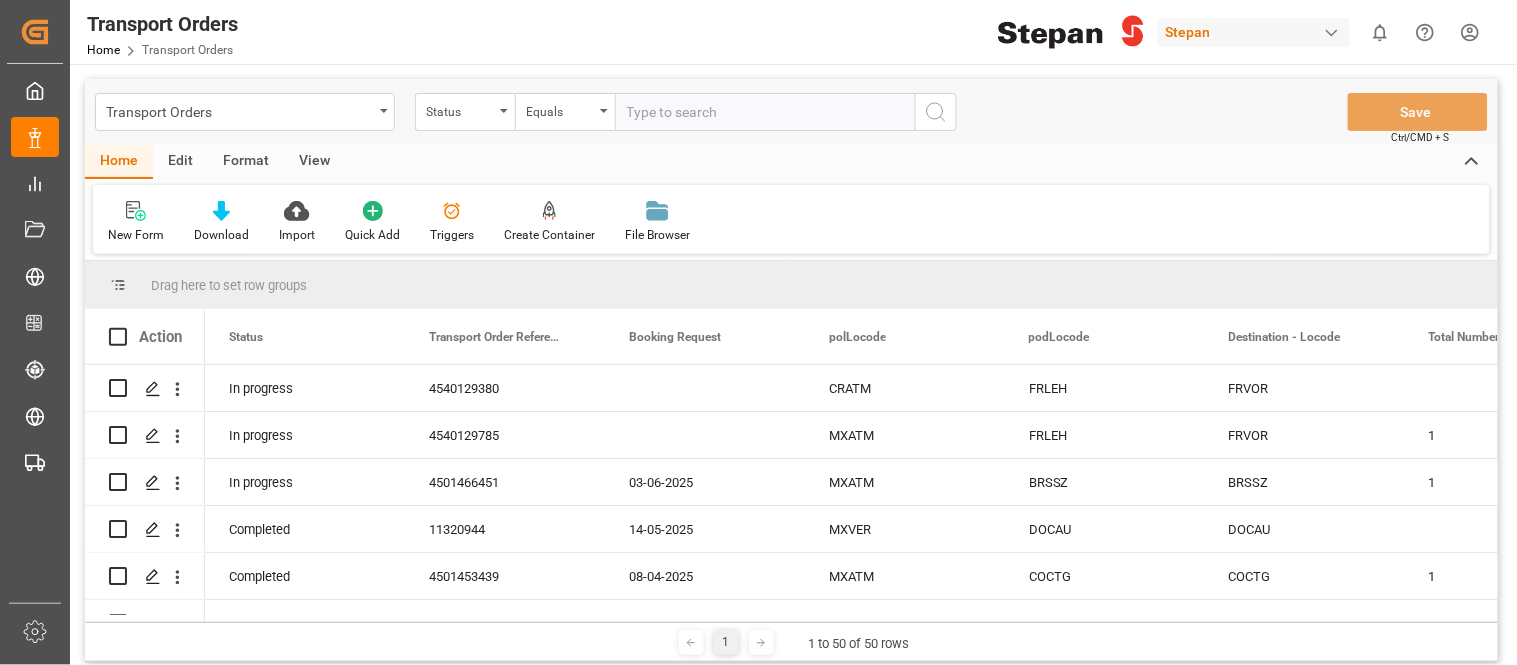 click on "Edit" at bounding box center (180, 162) 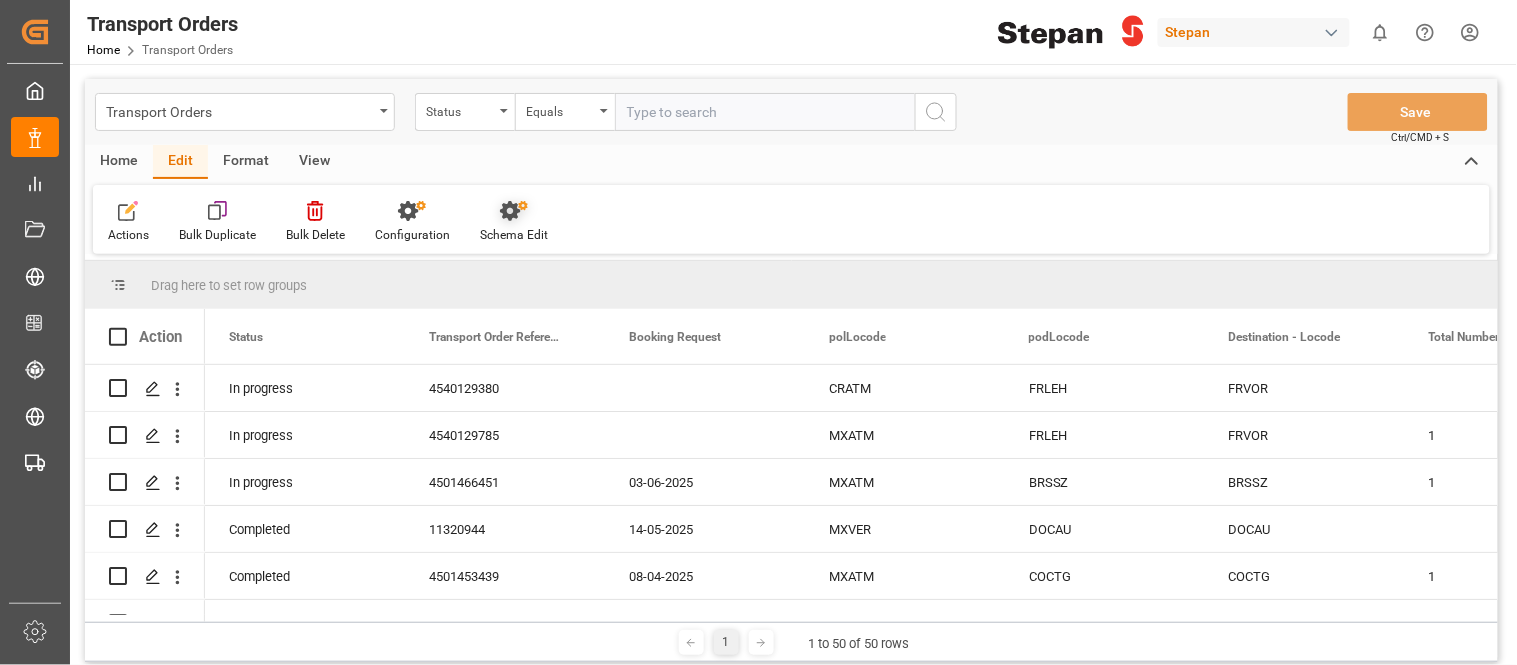 click on "Schema Edit" at bounding box center (514, 235) 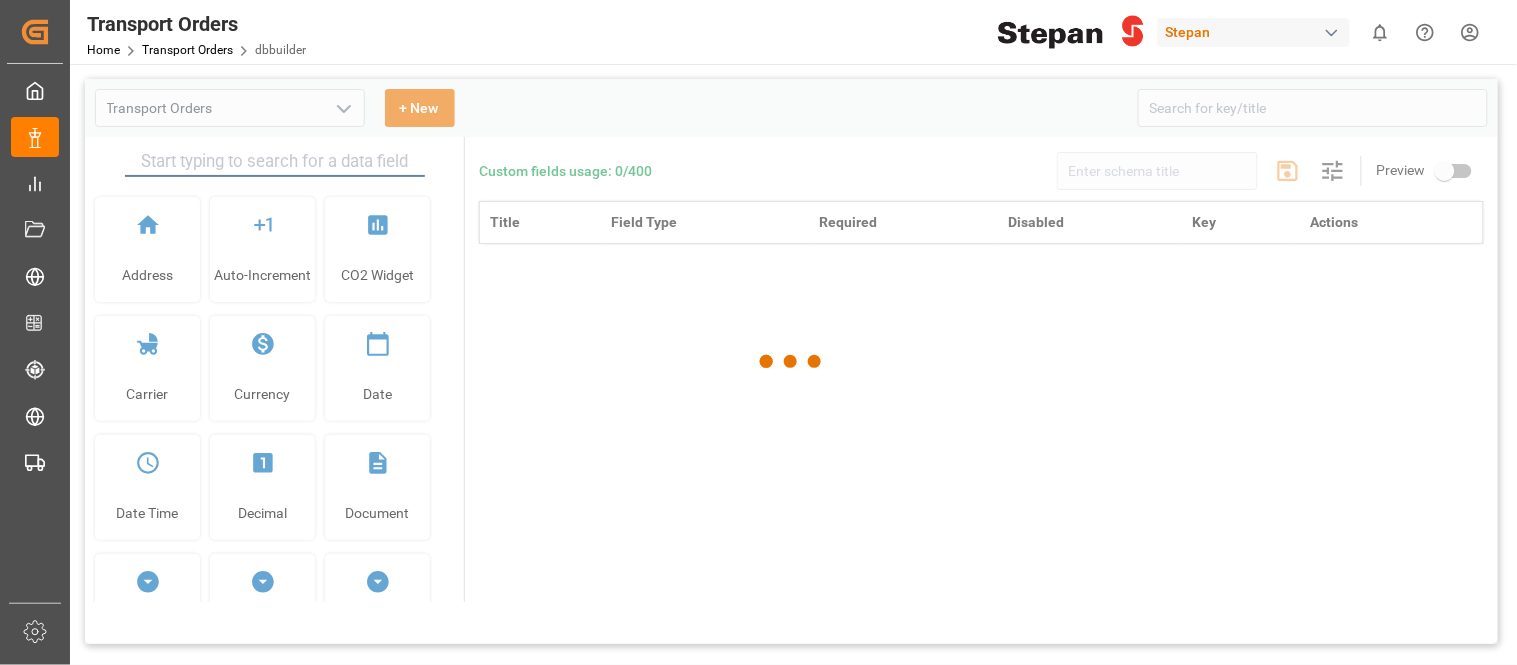 type on "Transport Orders" 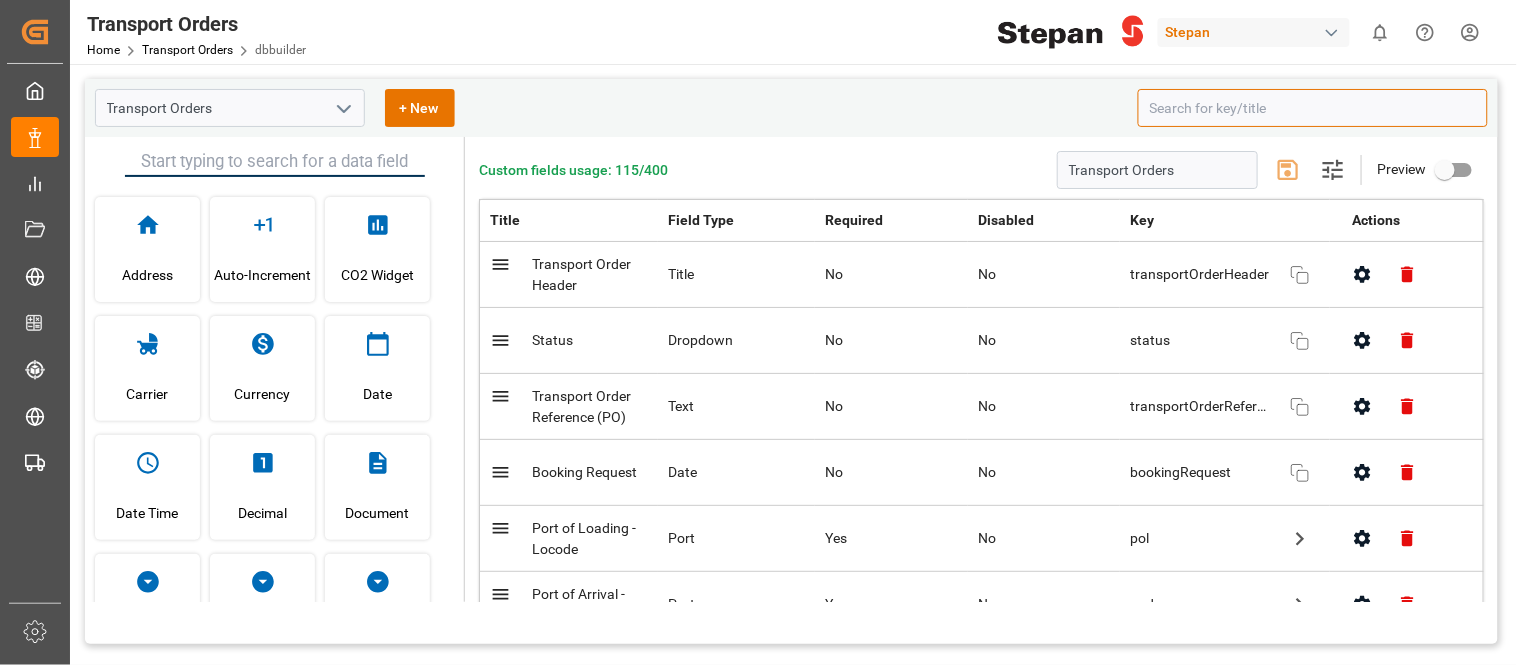 click at bounding box center (1313, 108) 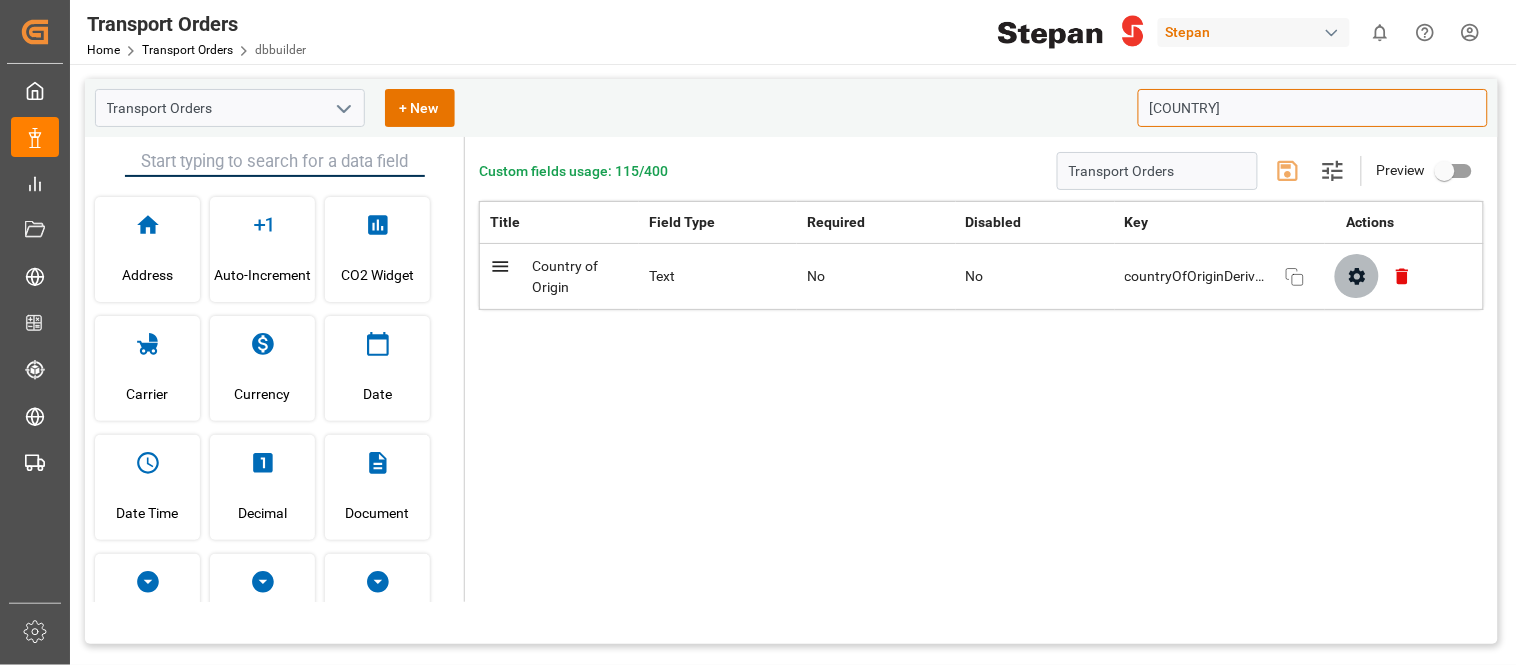click 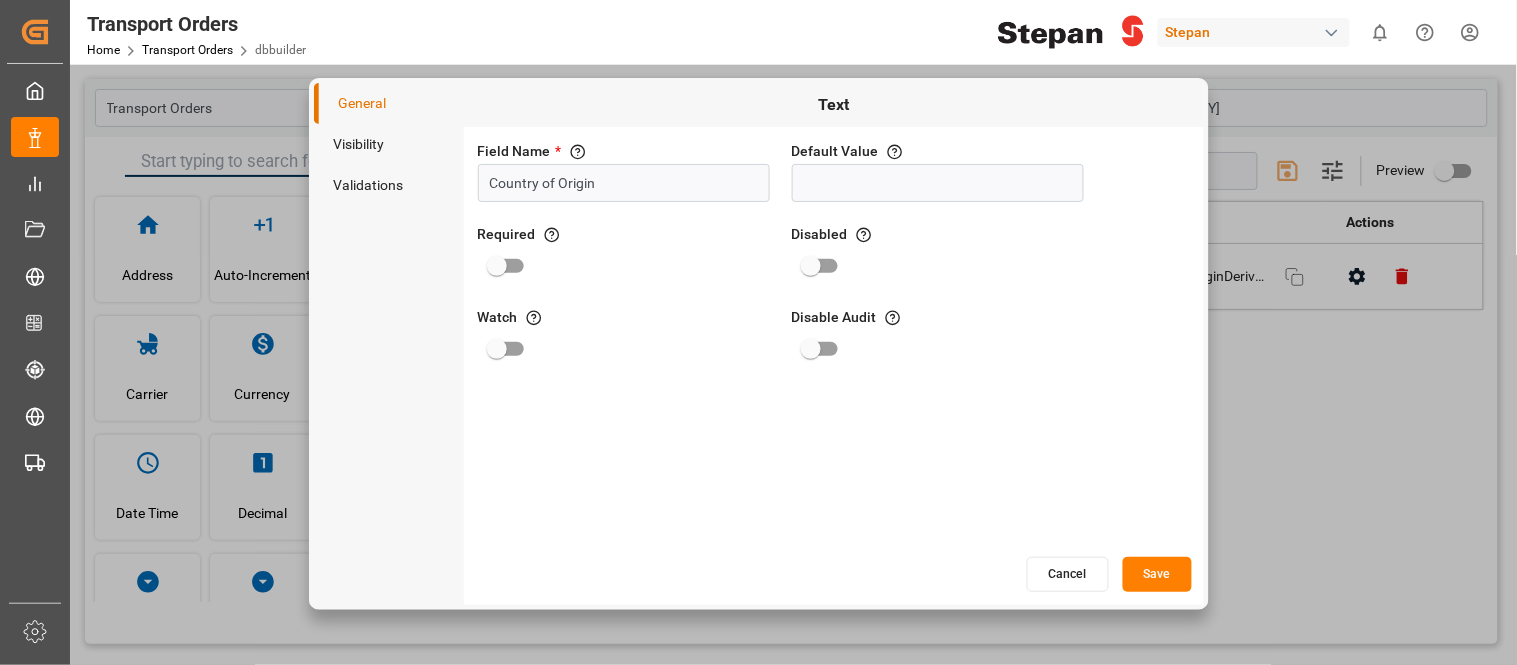 click on "Visibility" at bounding box center (389, 144) 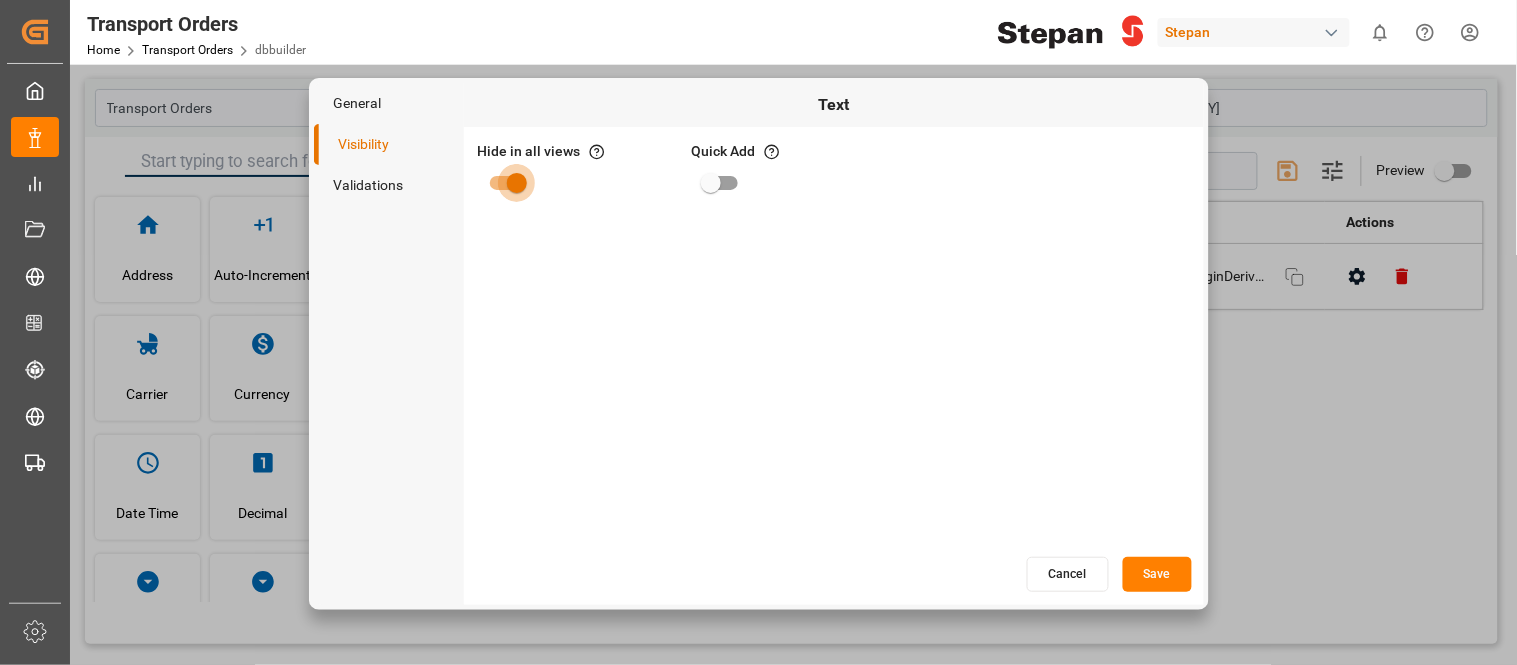 click at bounding box center (517, 183) 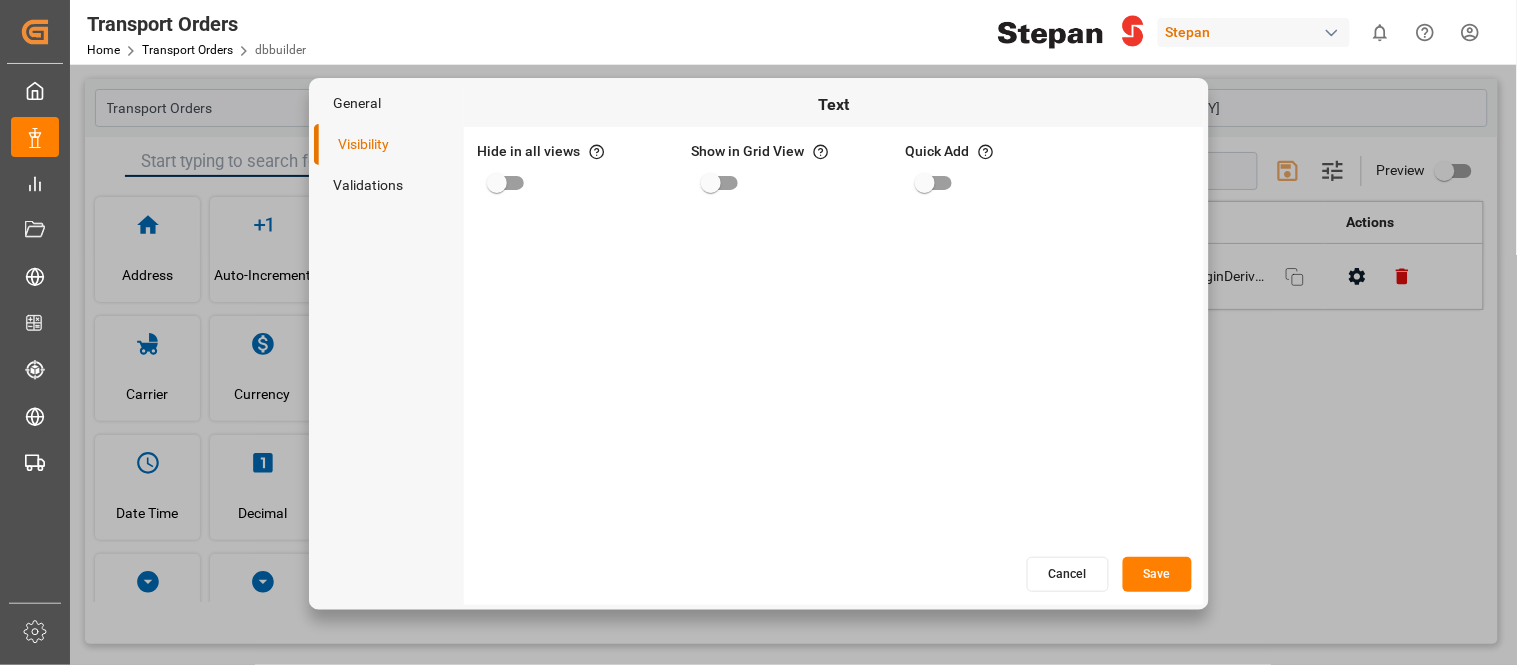 click at bounding box center (711, 183) 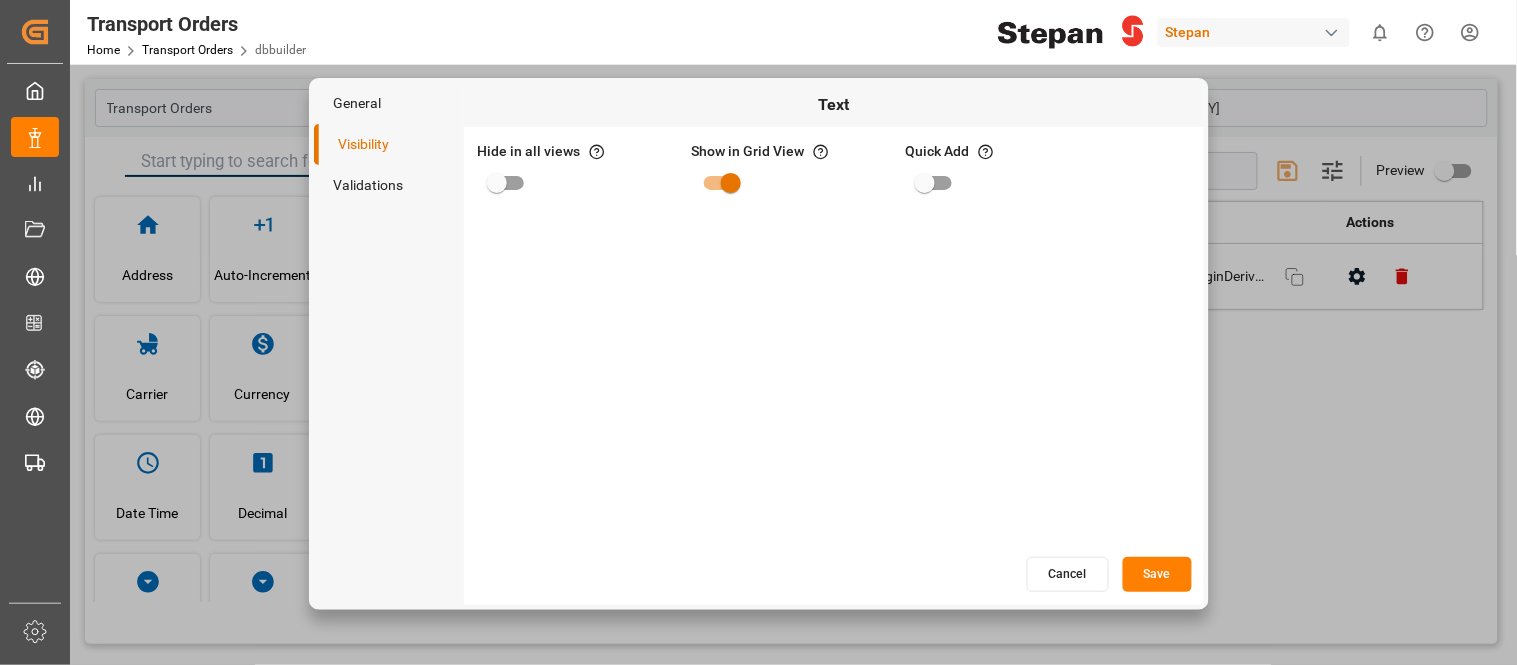 click on "Save" at bounding box center (1157, 574) 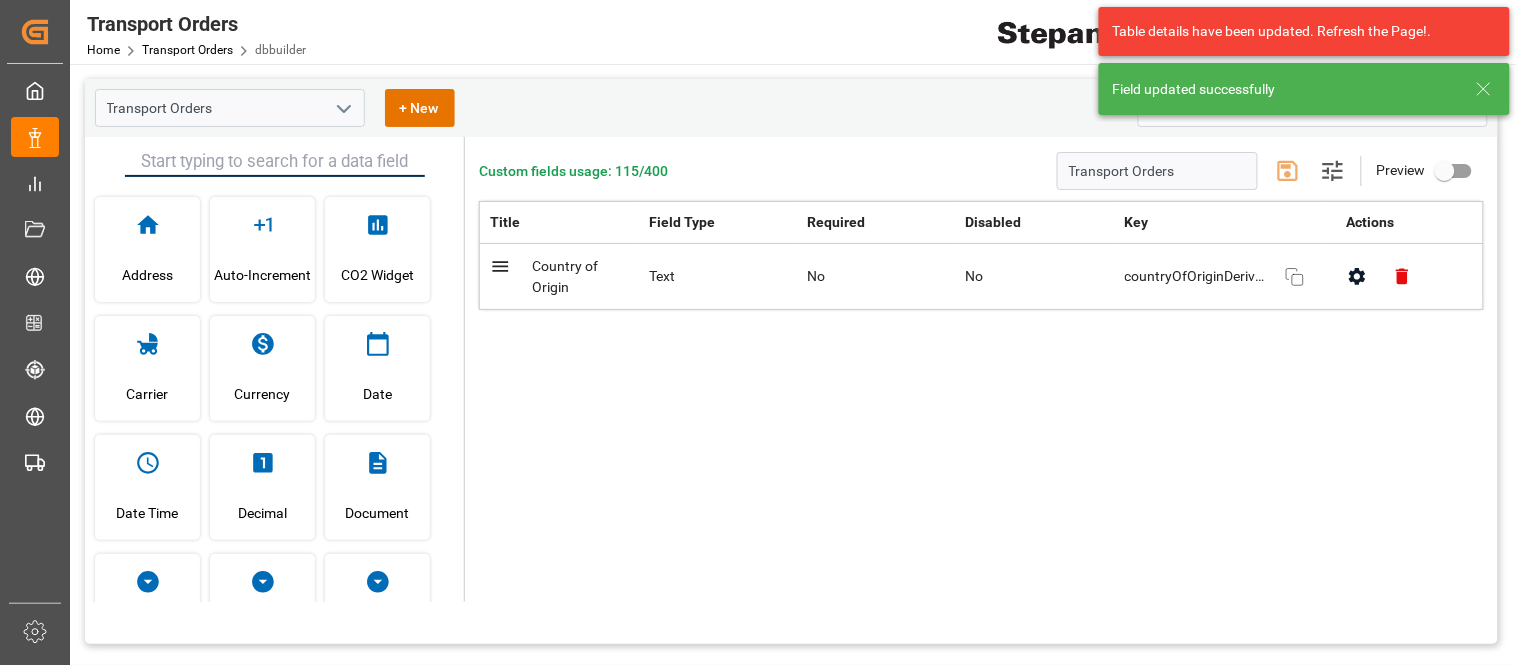 click at bounding box center (1357, 276) 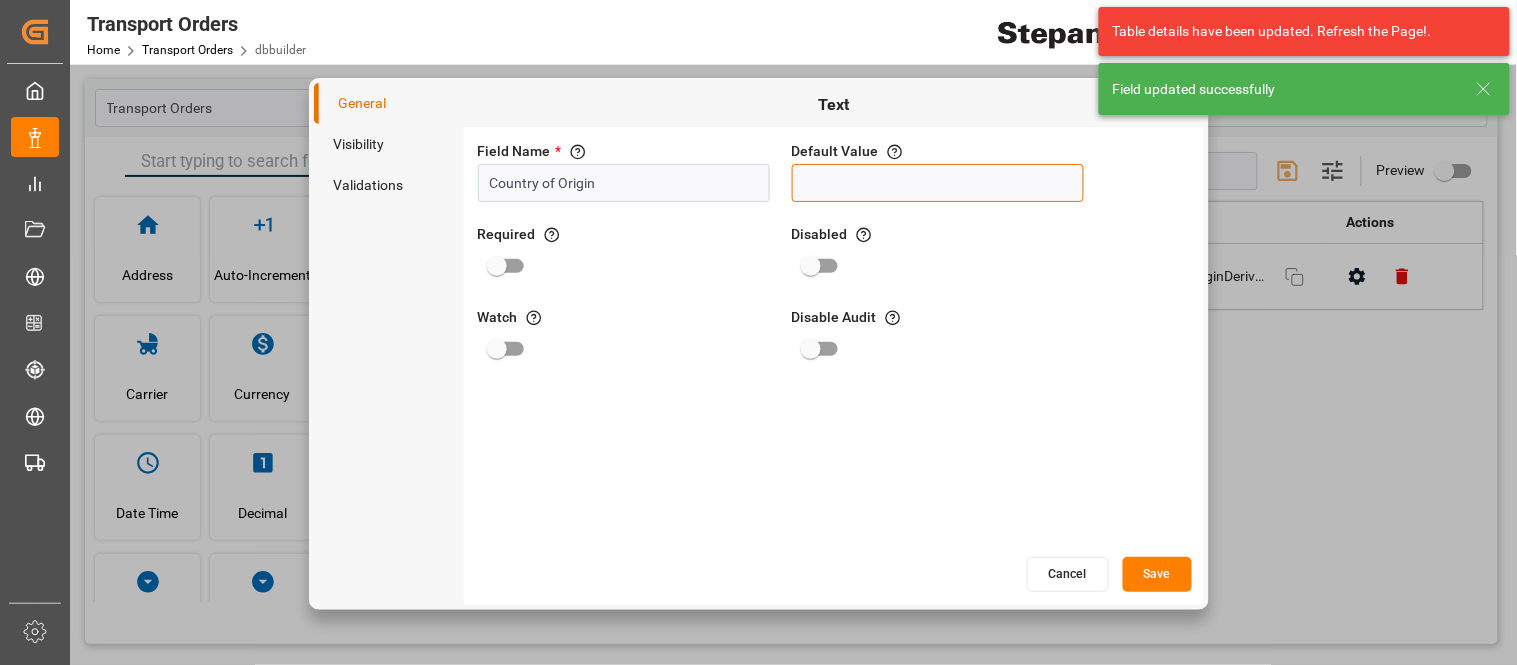 click at bounding box center [938, 183] 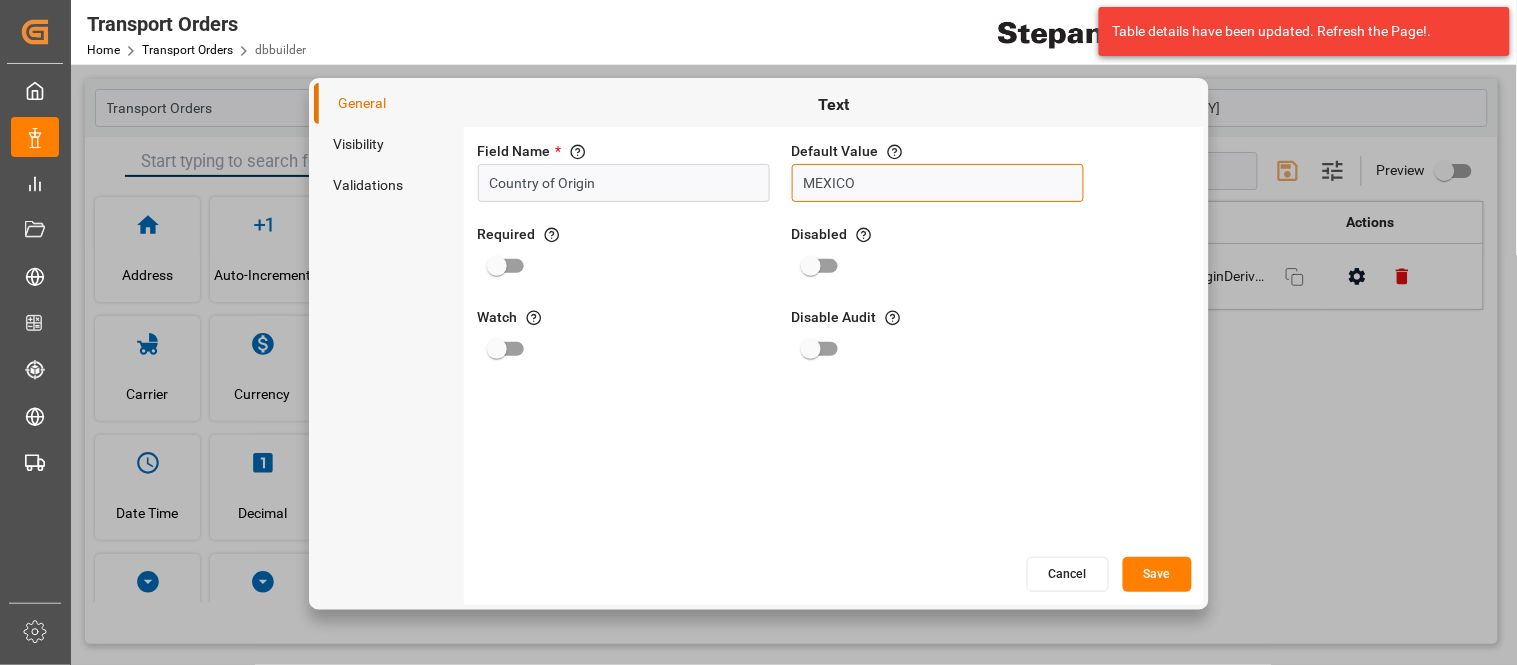 type on "MEXICO" 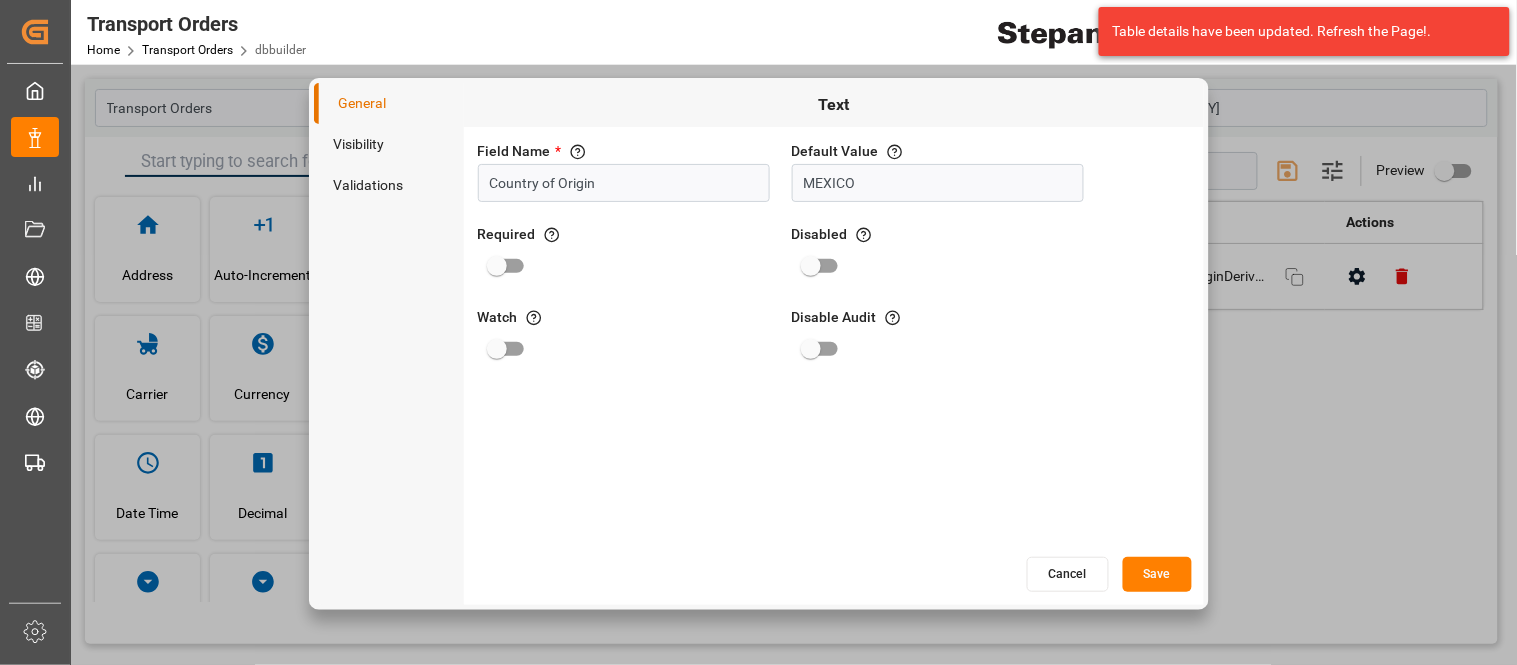 click on "Save" at bounding box center (1157, 574) 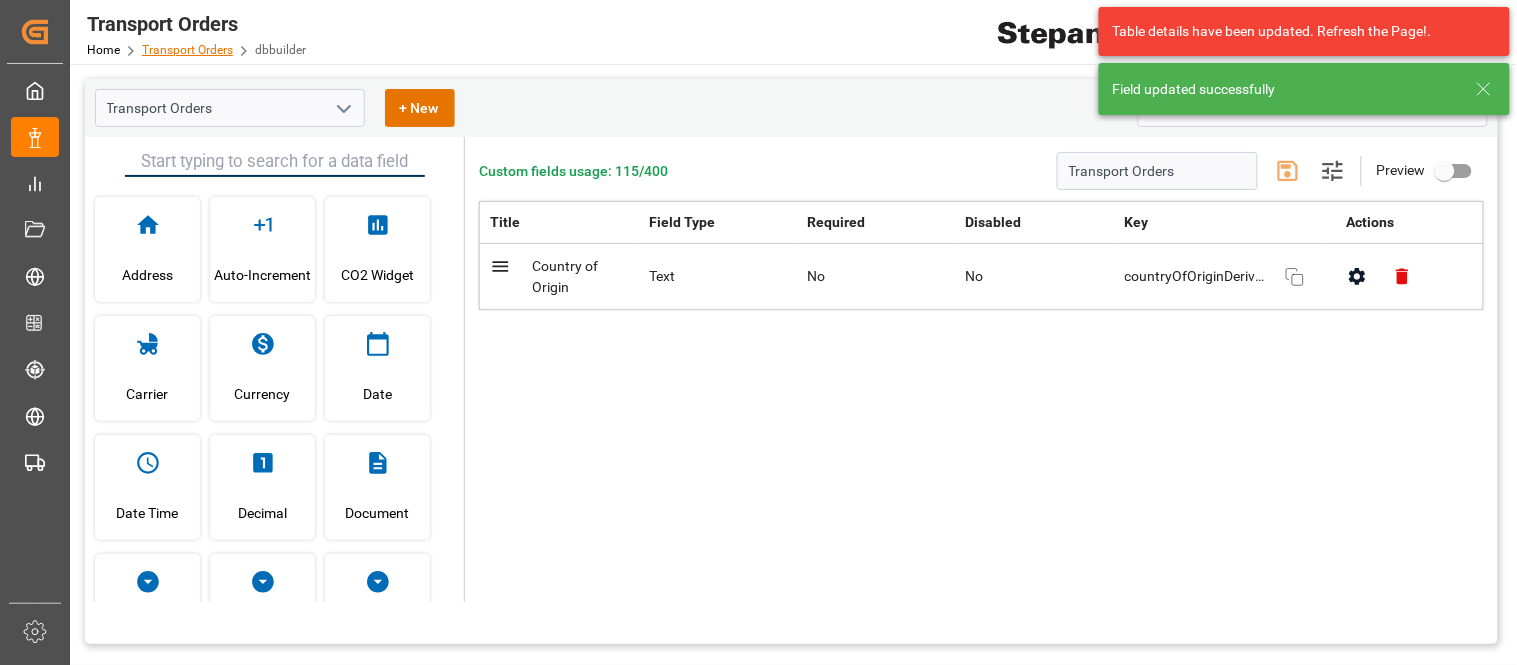 click on "Transport Orders" at bounding box center (187, 50) 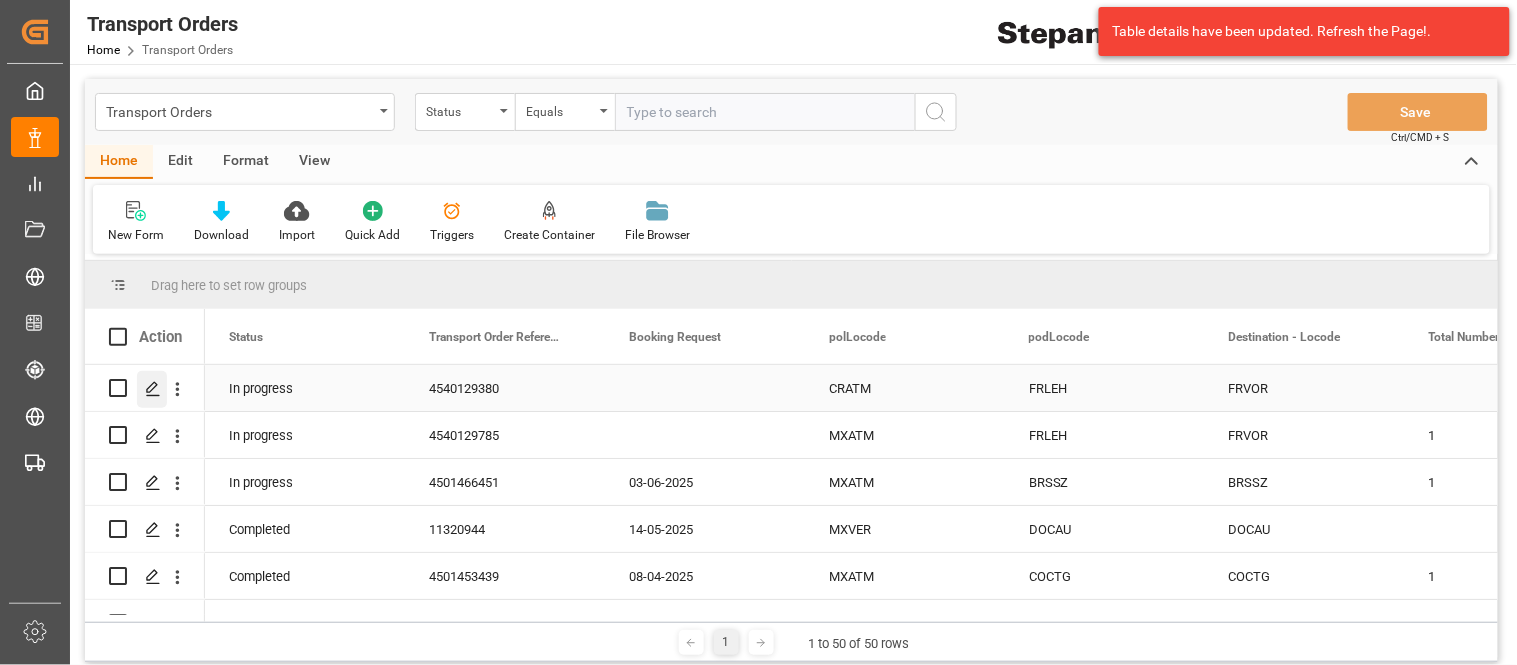click 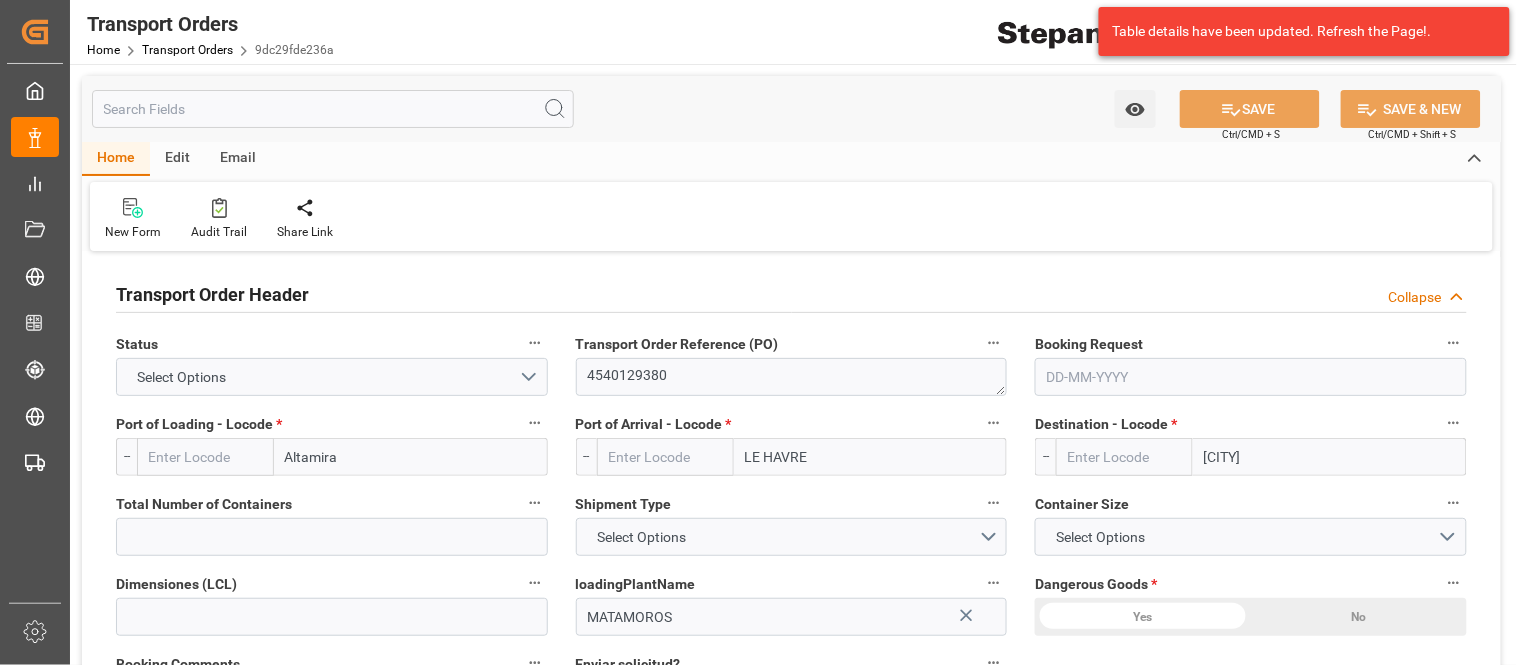 type on "CRATM" 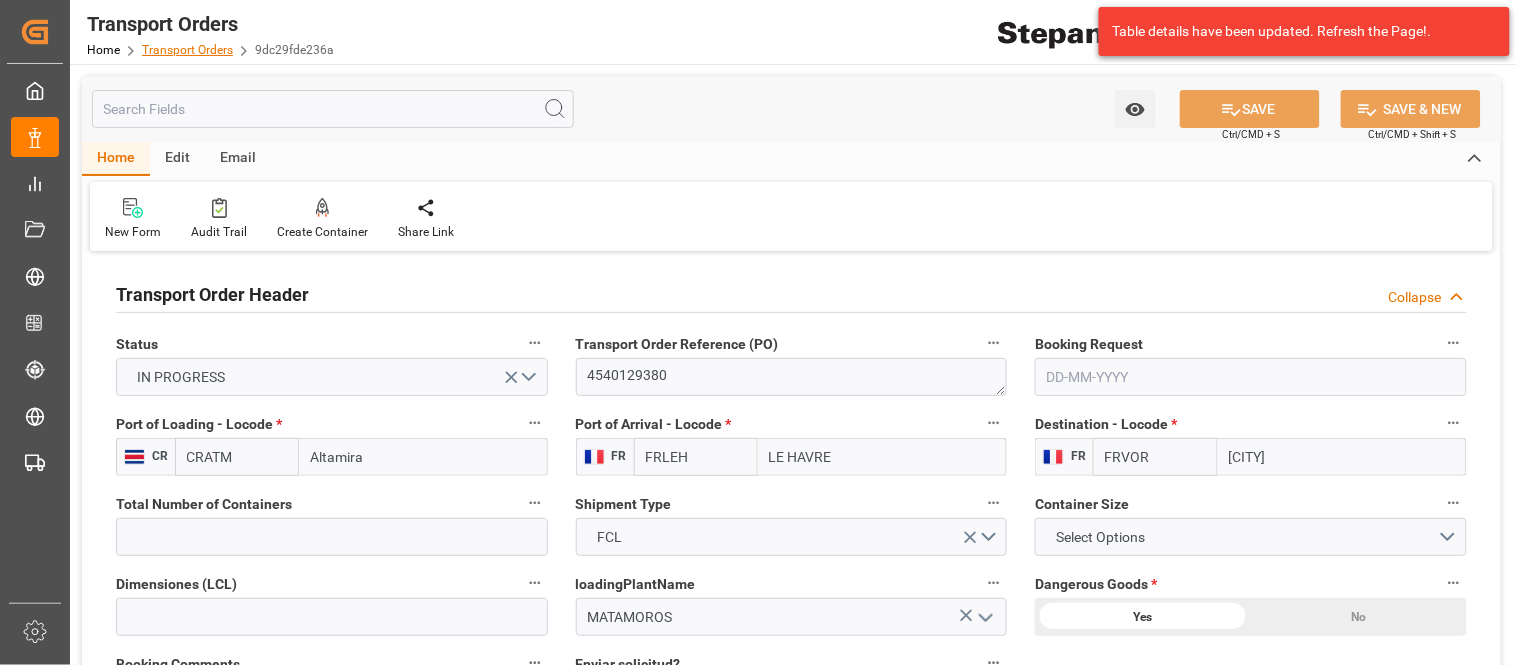 click on "Transport Orders" at bounding box center (187, 50) 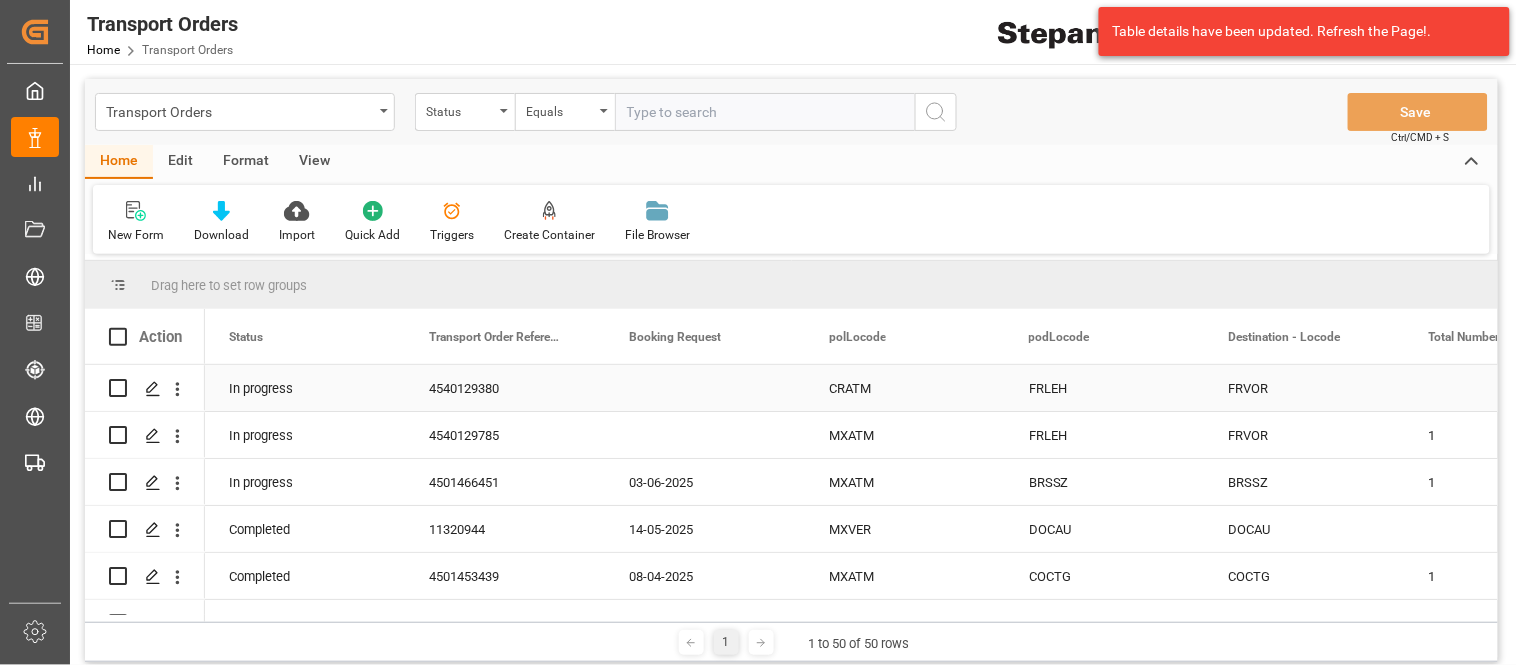 click on "CRATM" at bounding box center (905, 388) 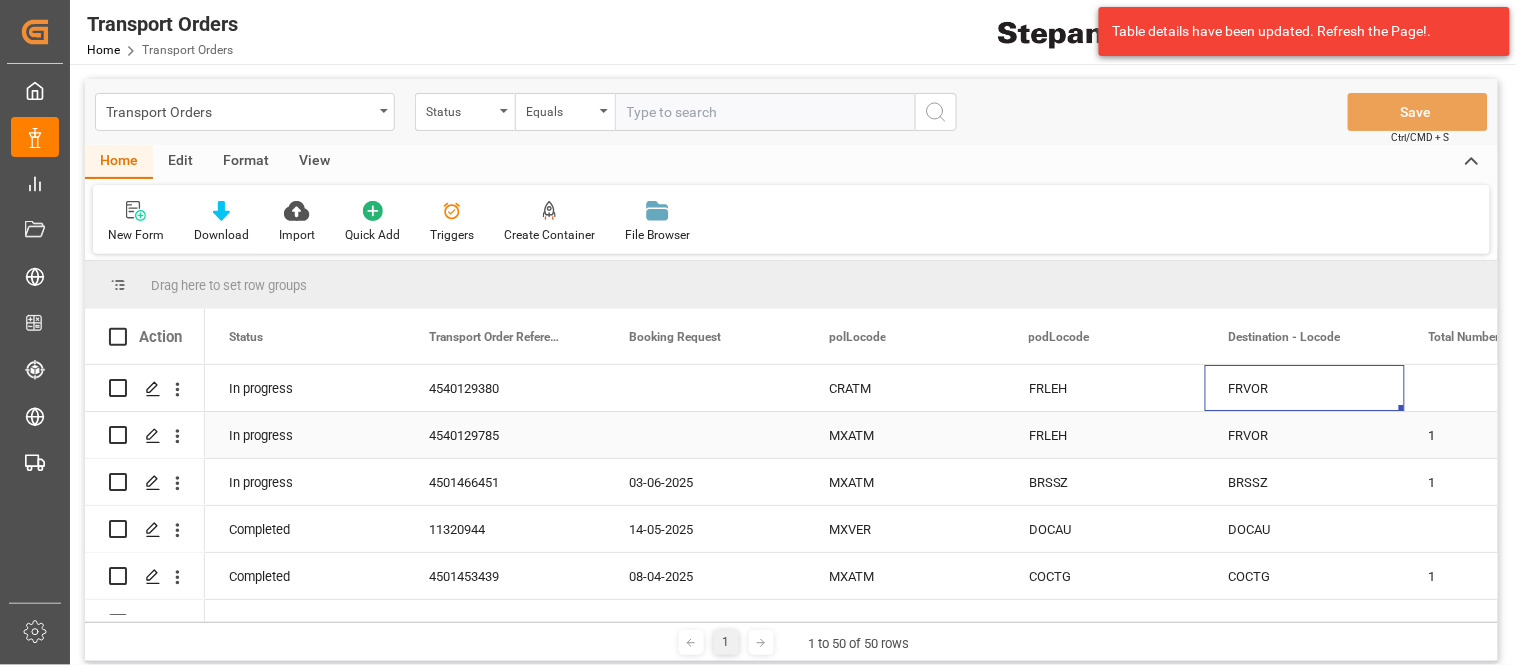 scroll, scrollTop: 0, scrollLeft: 113, axis: horizontal 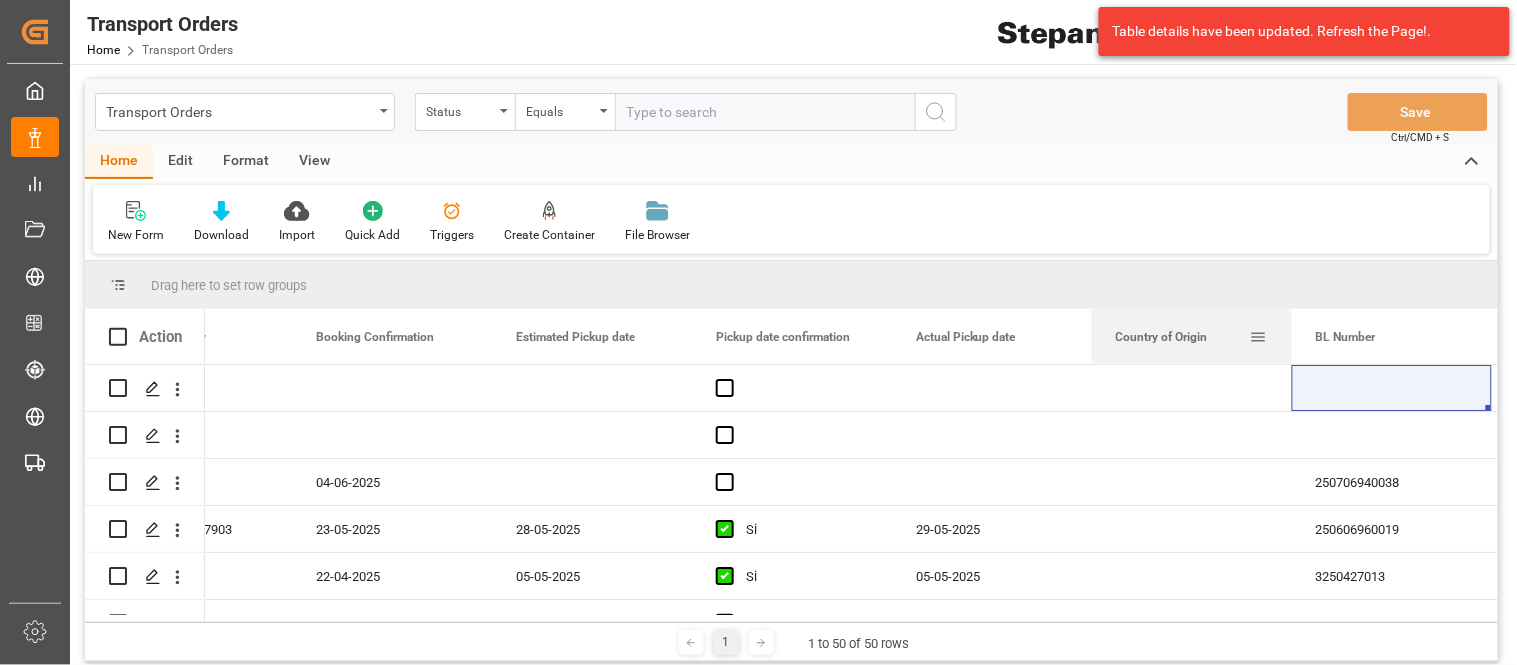 drag, startPoint x: 1196, startPoint y: 344, endPoint x: 1134, endPoint y: 290, distance: 82.219215 